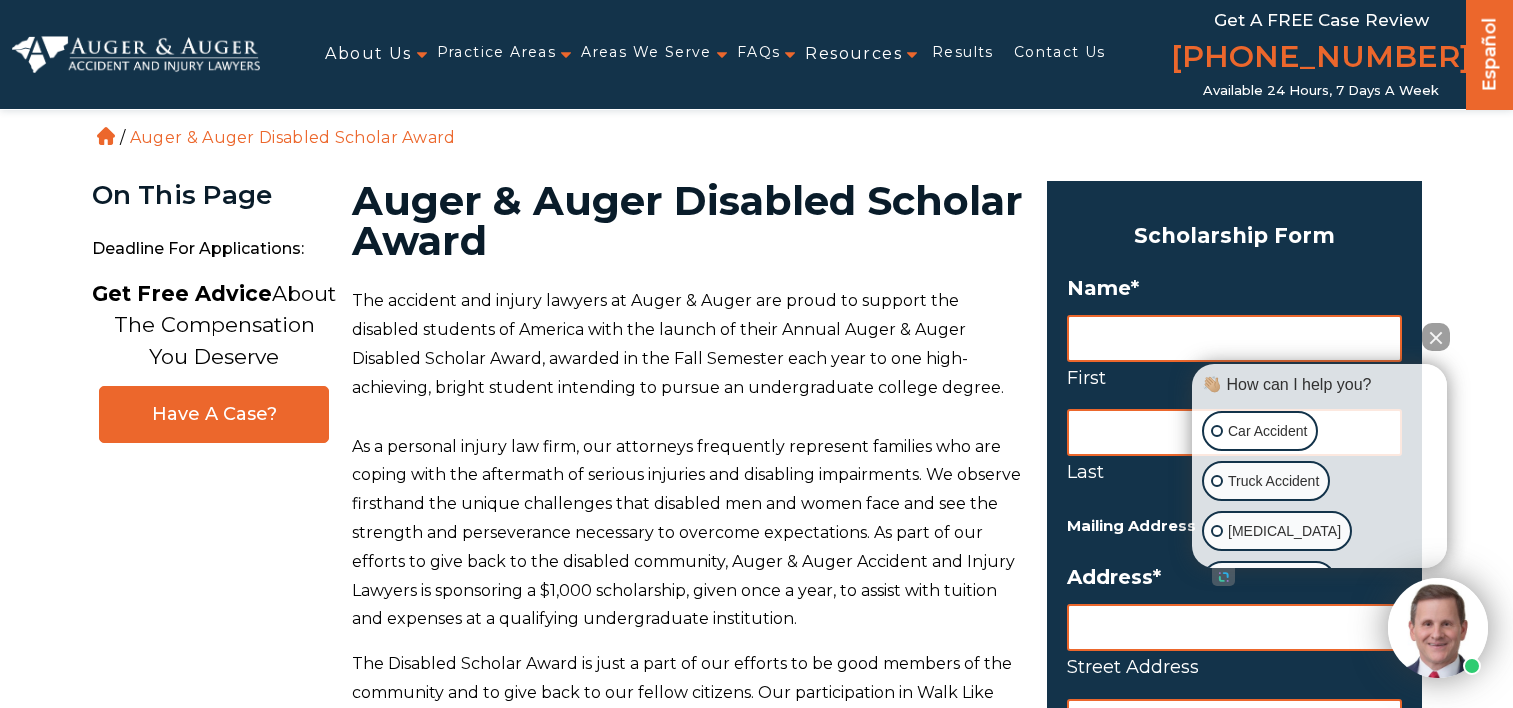 scroll, scrollTop: 0, scrollLeft: 0, axis: both 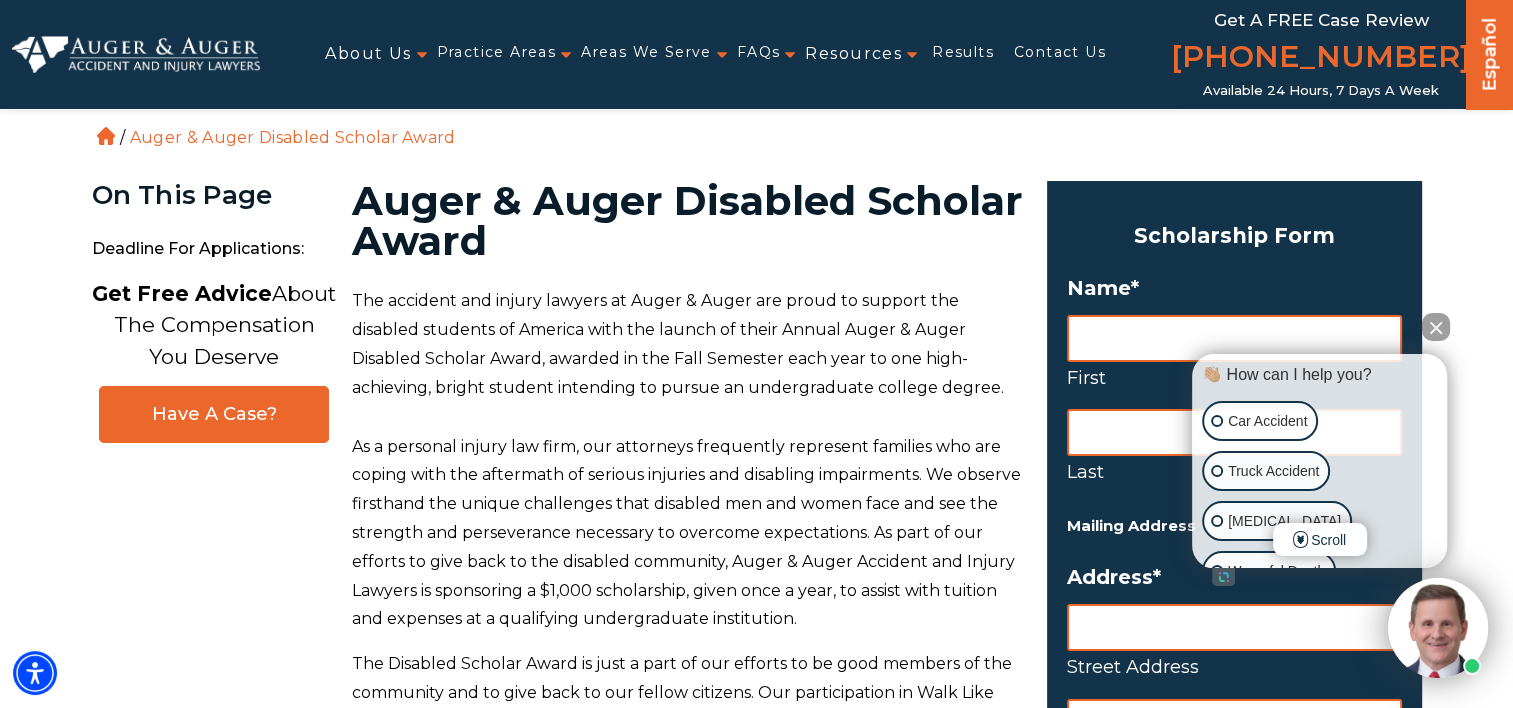 click at bounding box center (1436, 327) 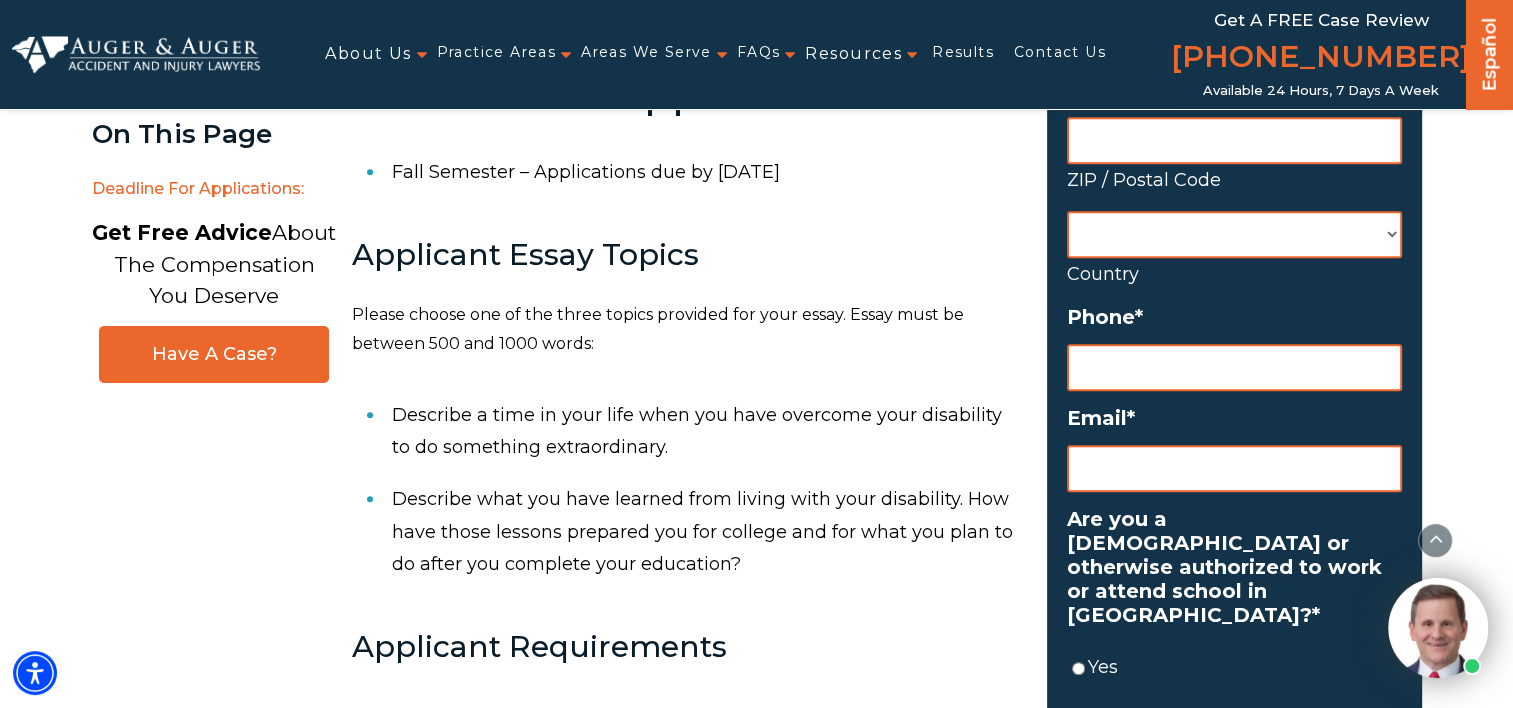 scroll, scrollTop: 900, scrollLeft: 0, axis: vertical 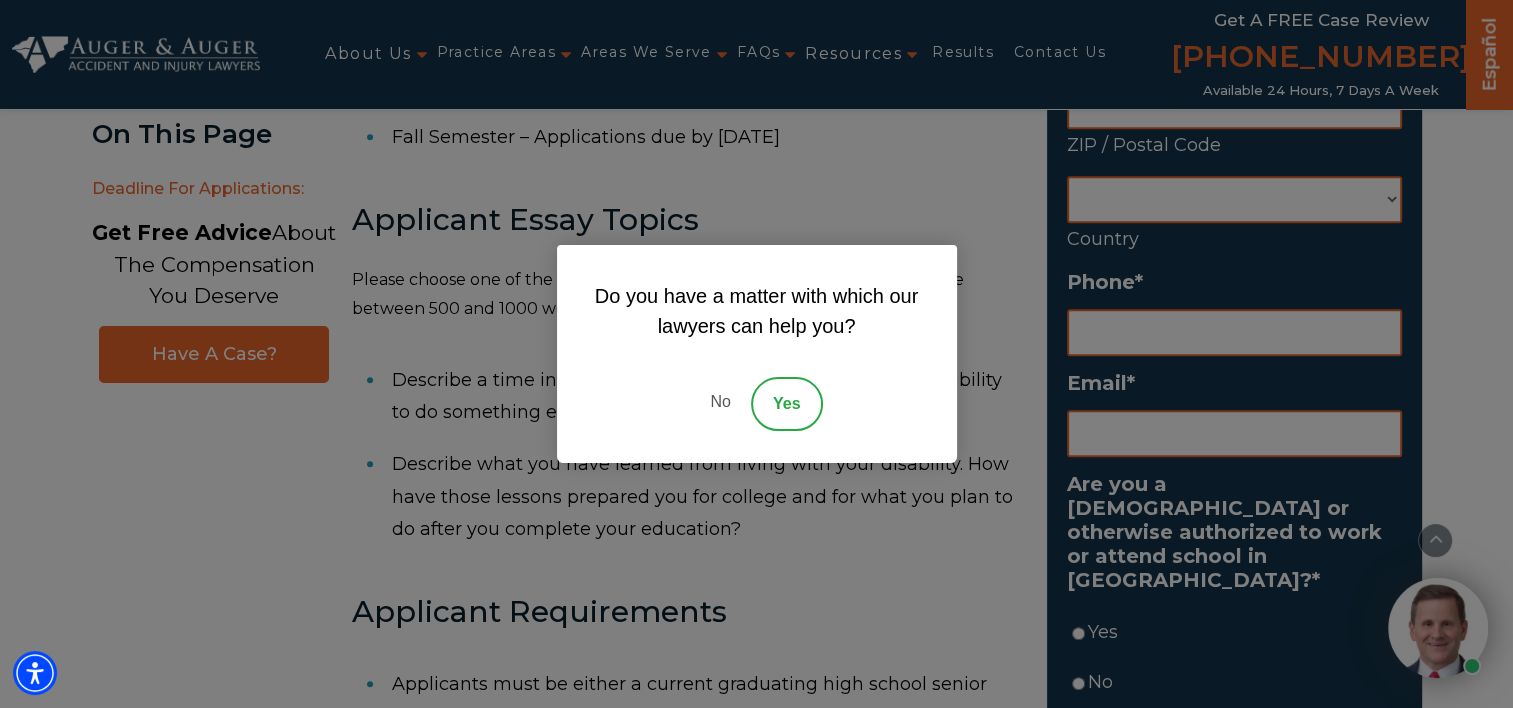 click on "No" at bounding box center [720, 404] 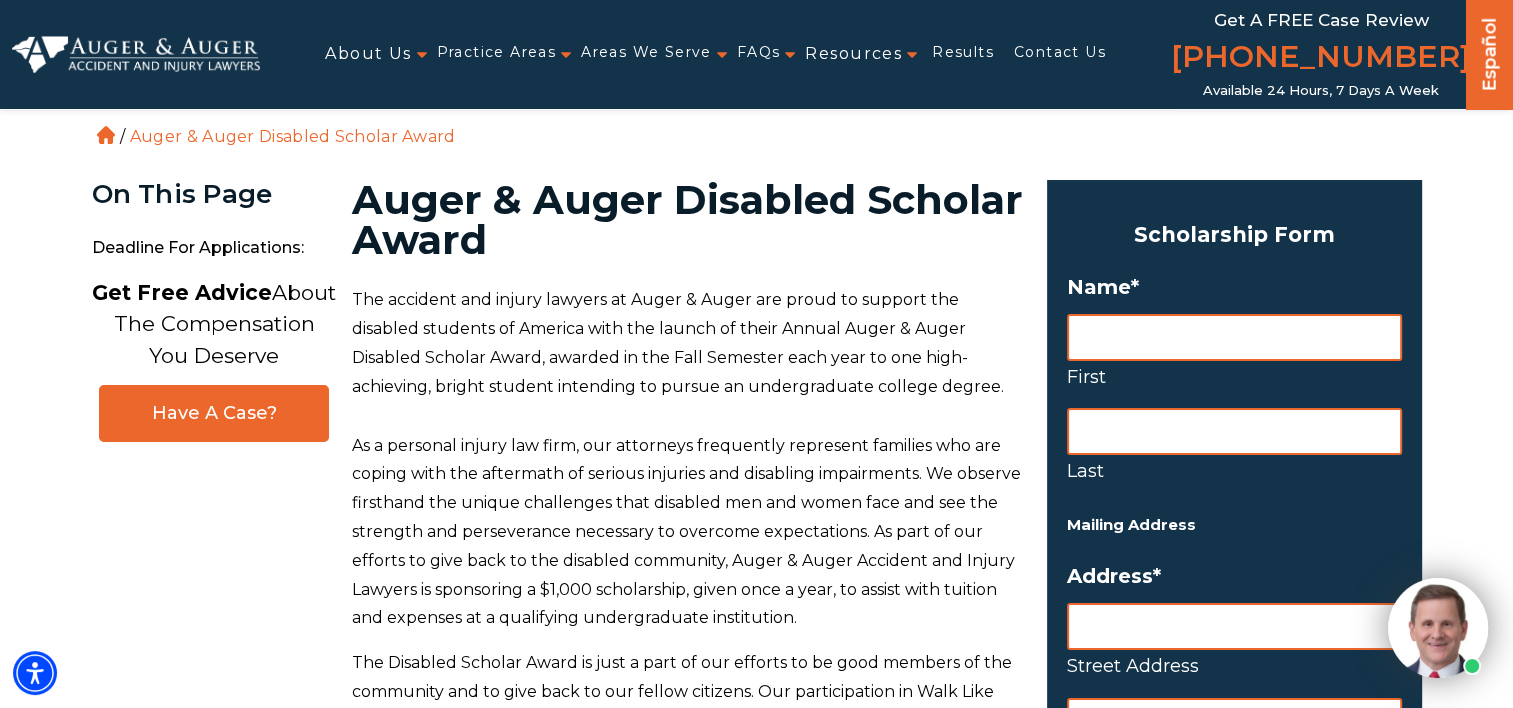 scroll, scrollTop: 0, scrollLeft: 0, axis: both 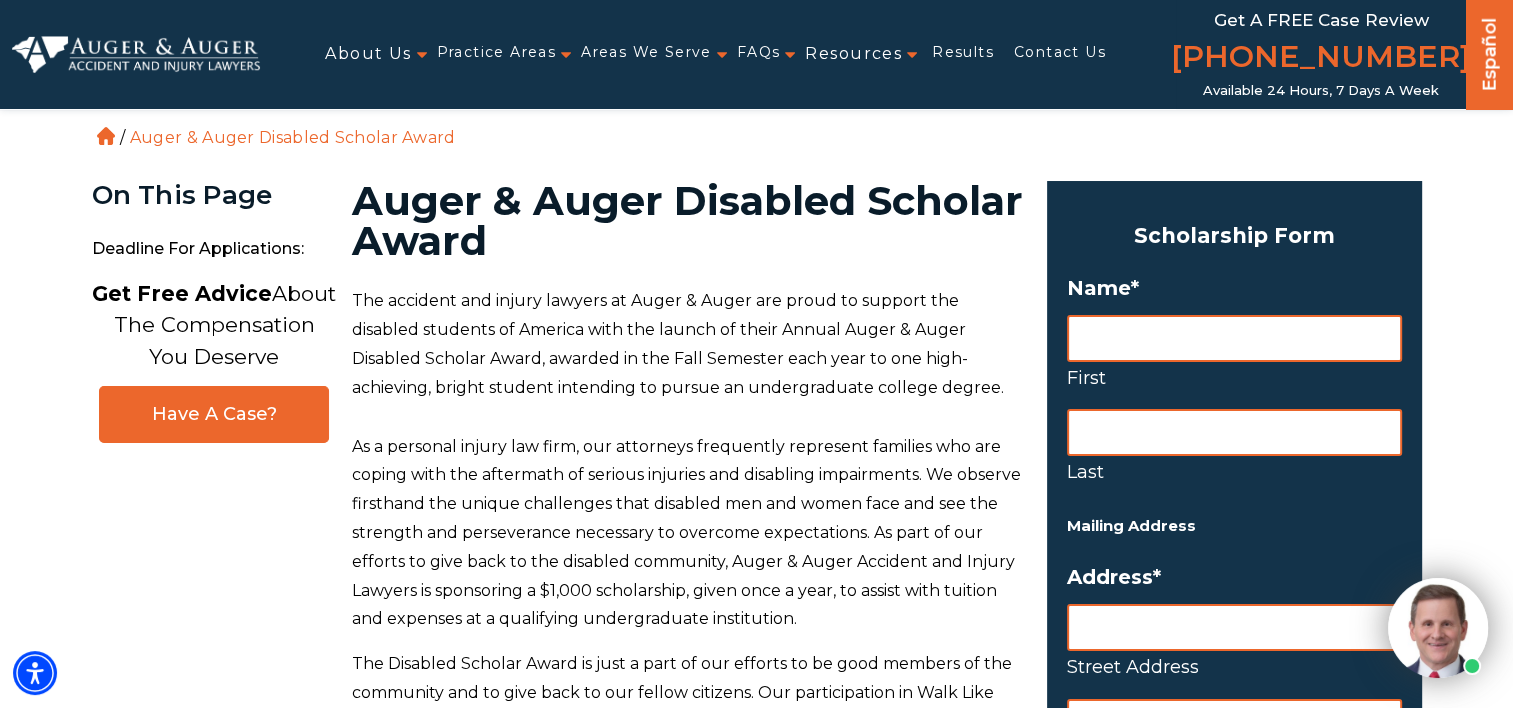 click on "First" at bounding box center (1234, 338) 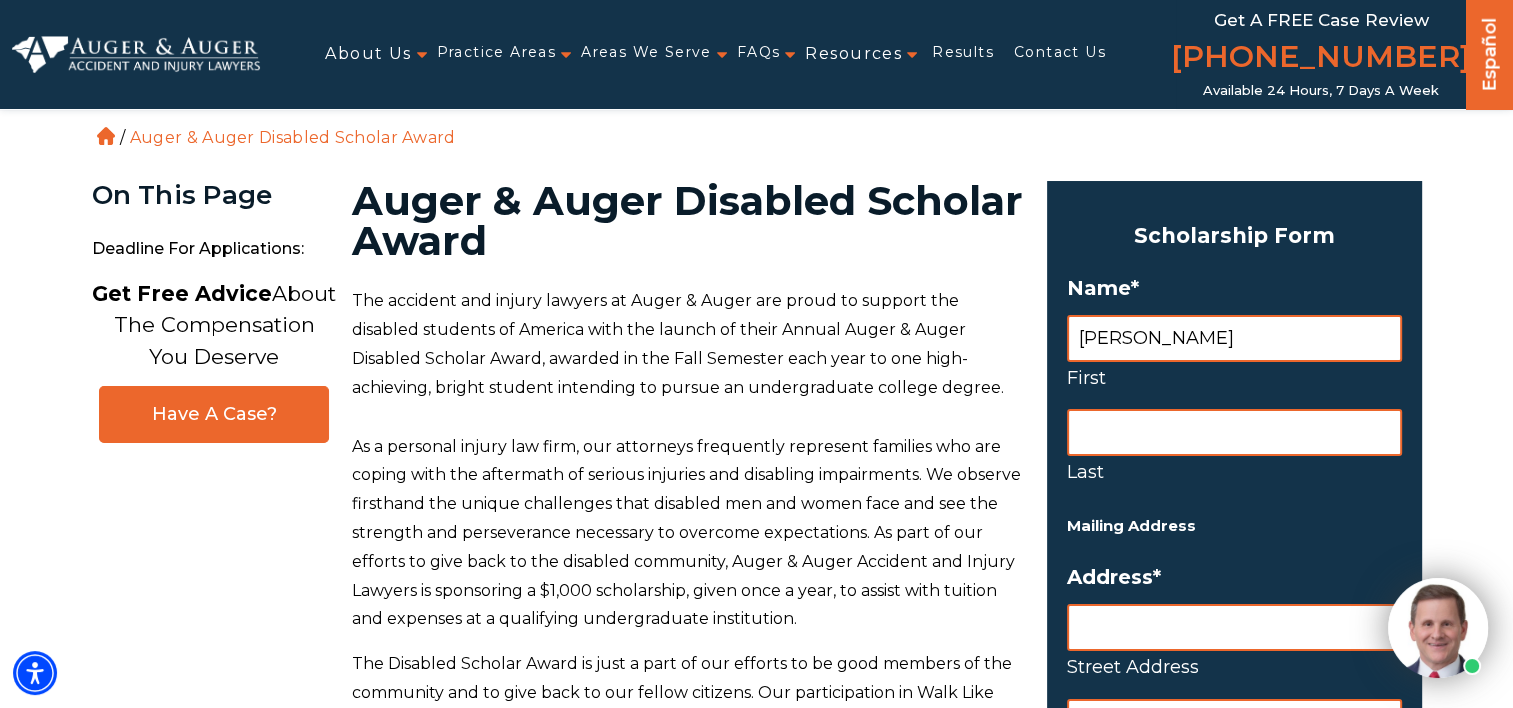 type on "[STREET_ADDRESS]" 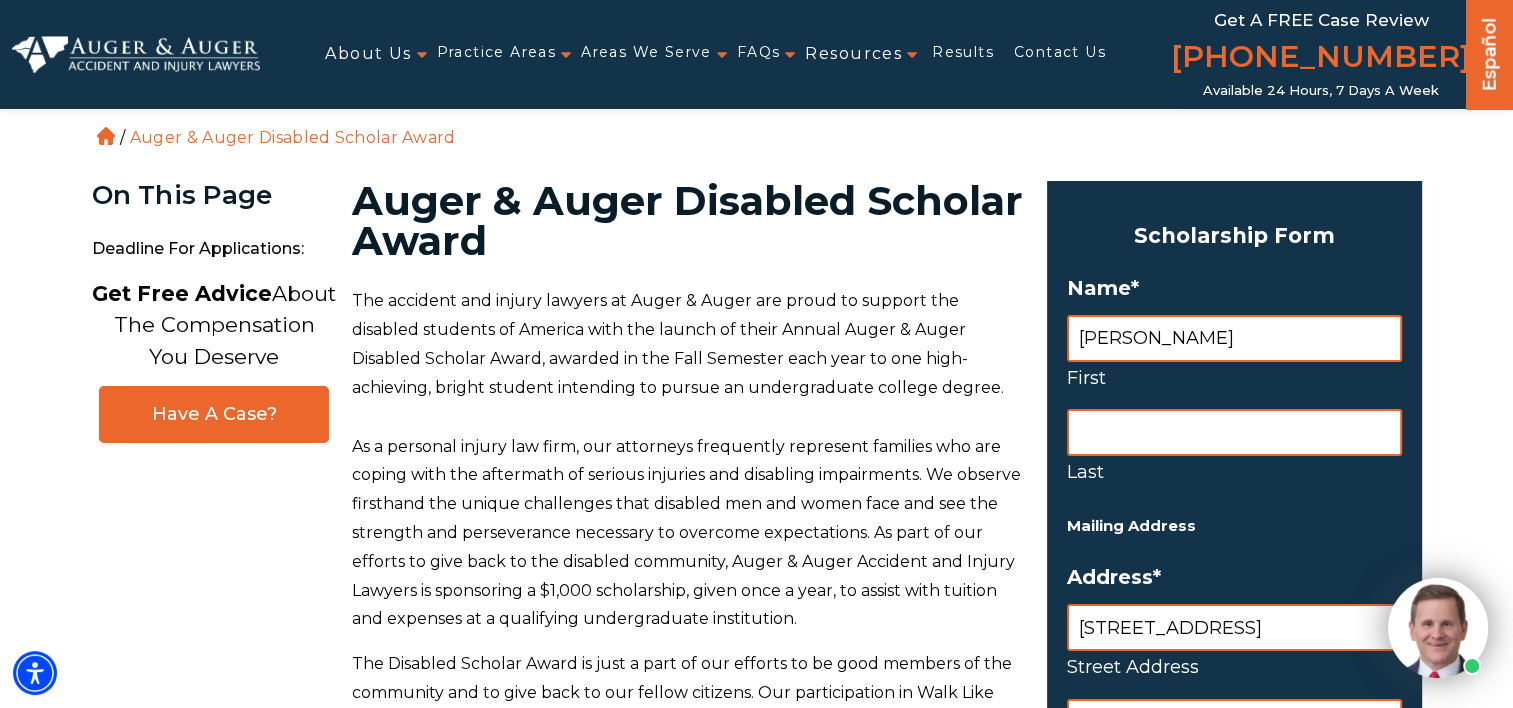 type on "[STREET_ADDRESS]" 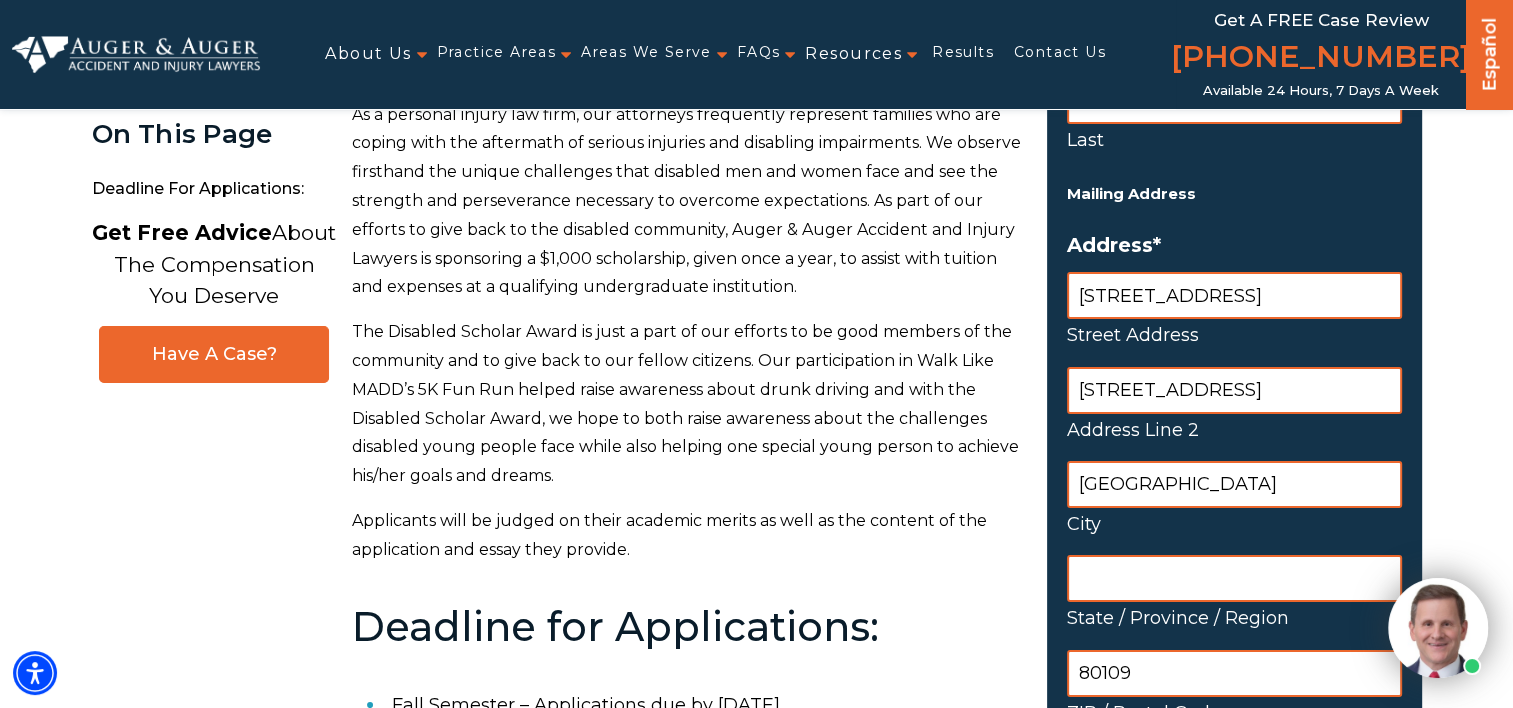 scroll, scrollTop: 400, scrollLeft: 0, axis: vertical 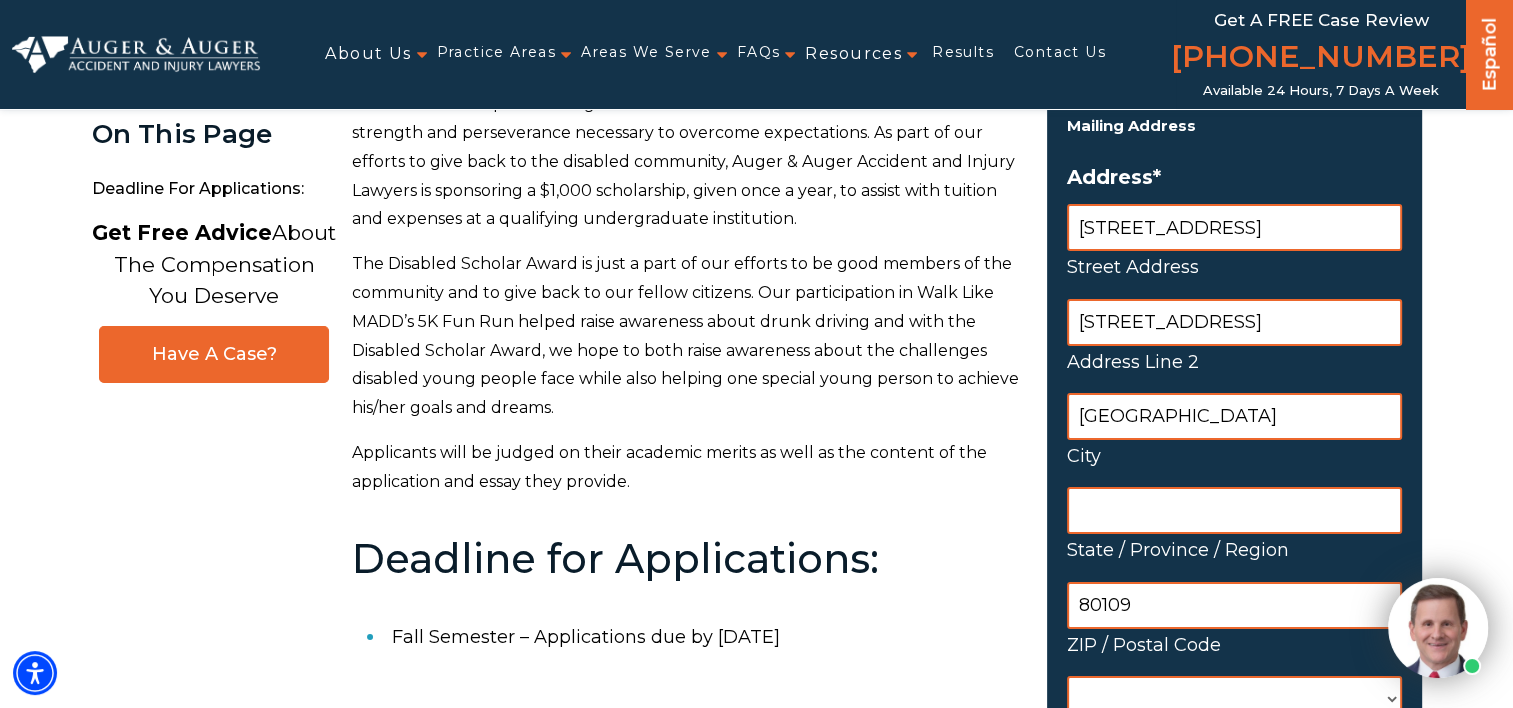 type on "[PERSON_NAME]" 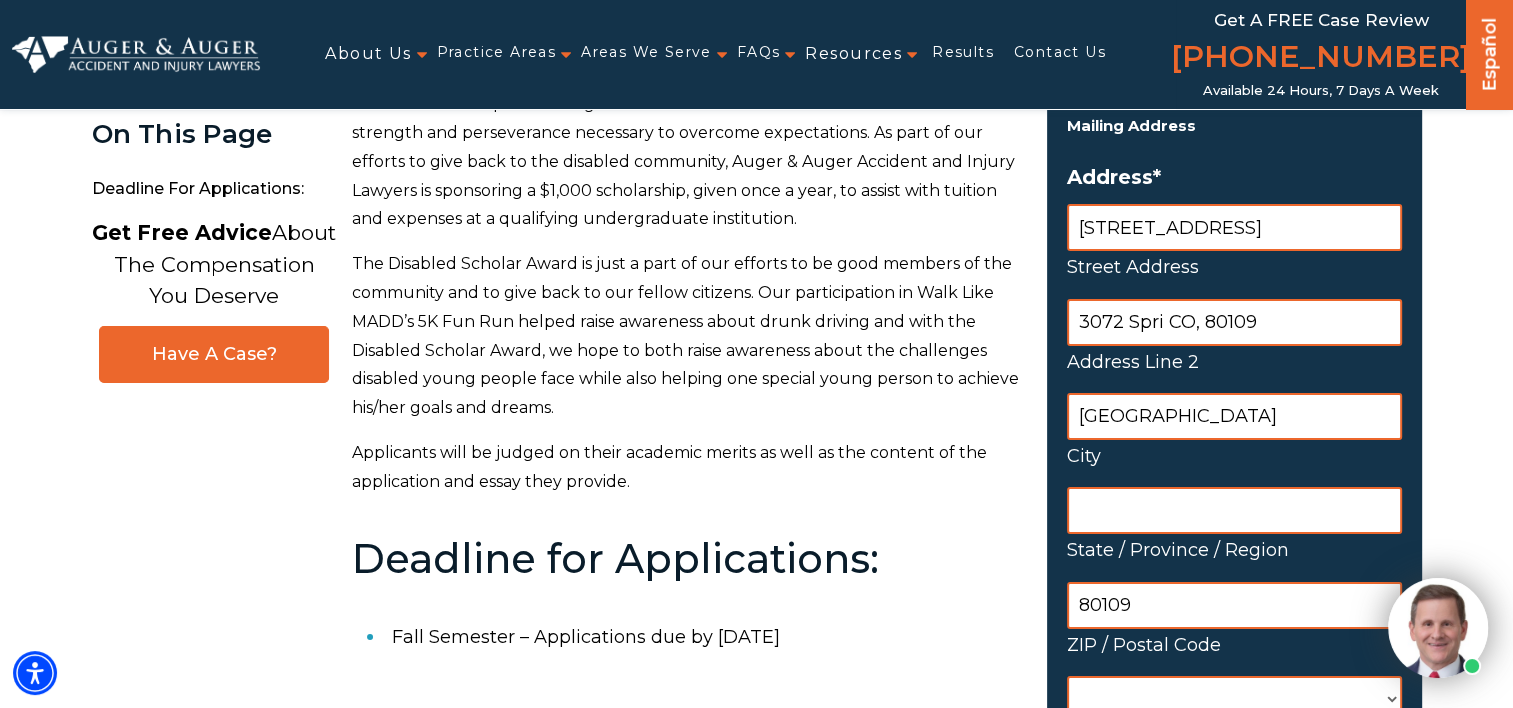 click on "3072 Spri CO, 80109" at bounding box center (1234, 322) 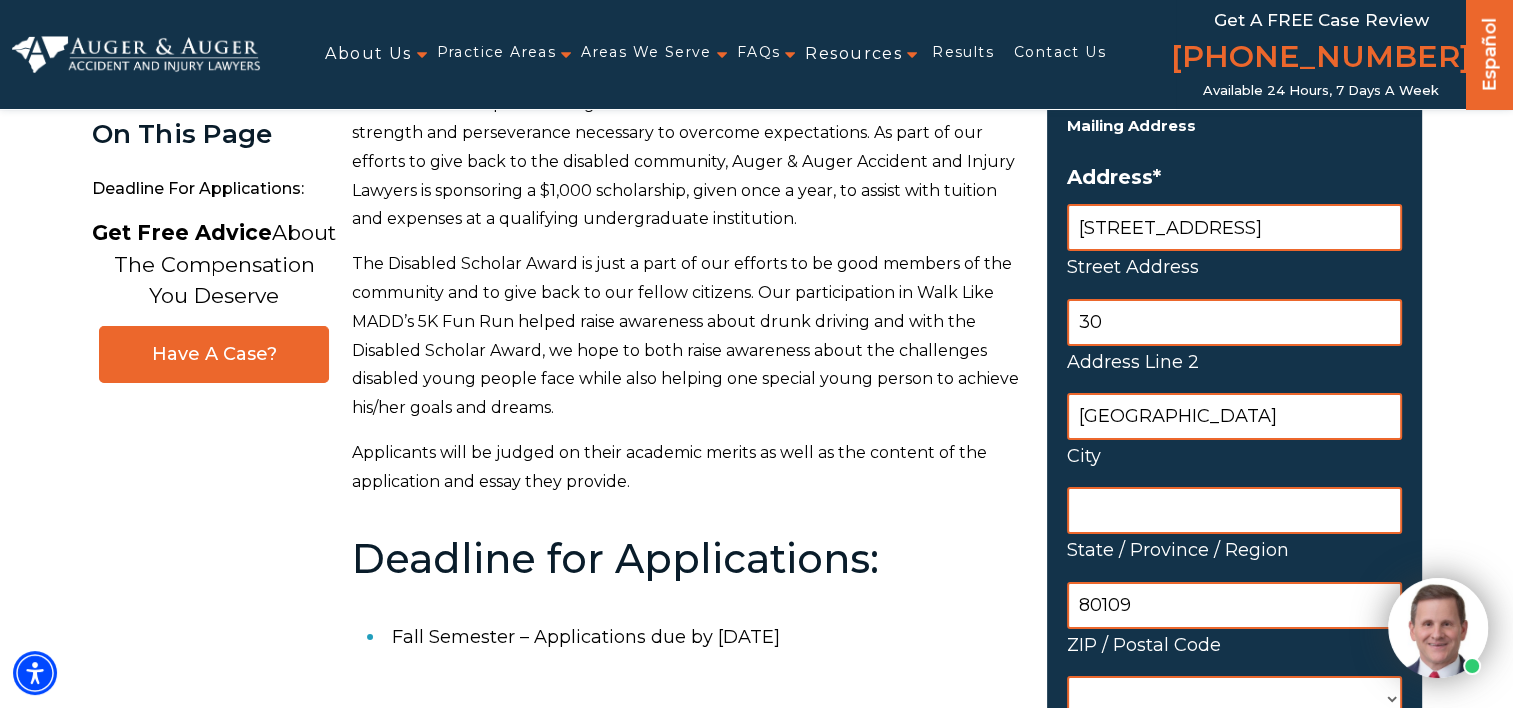 type on "3" 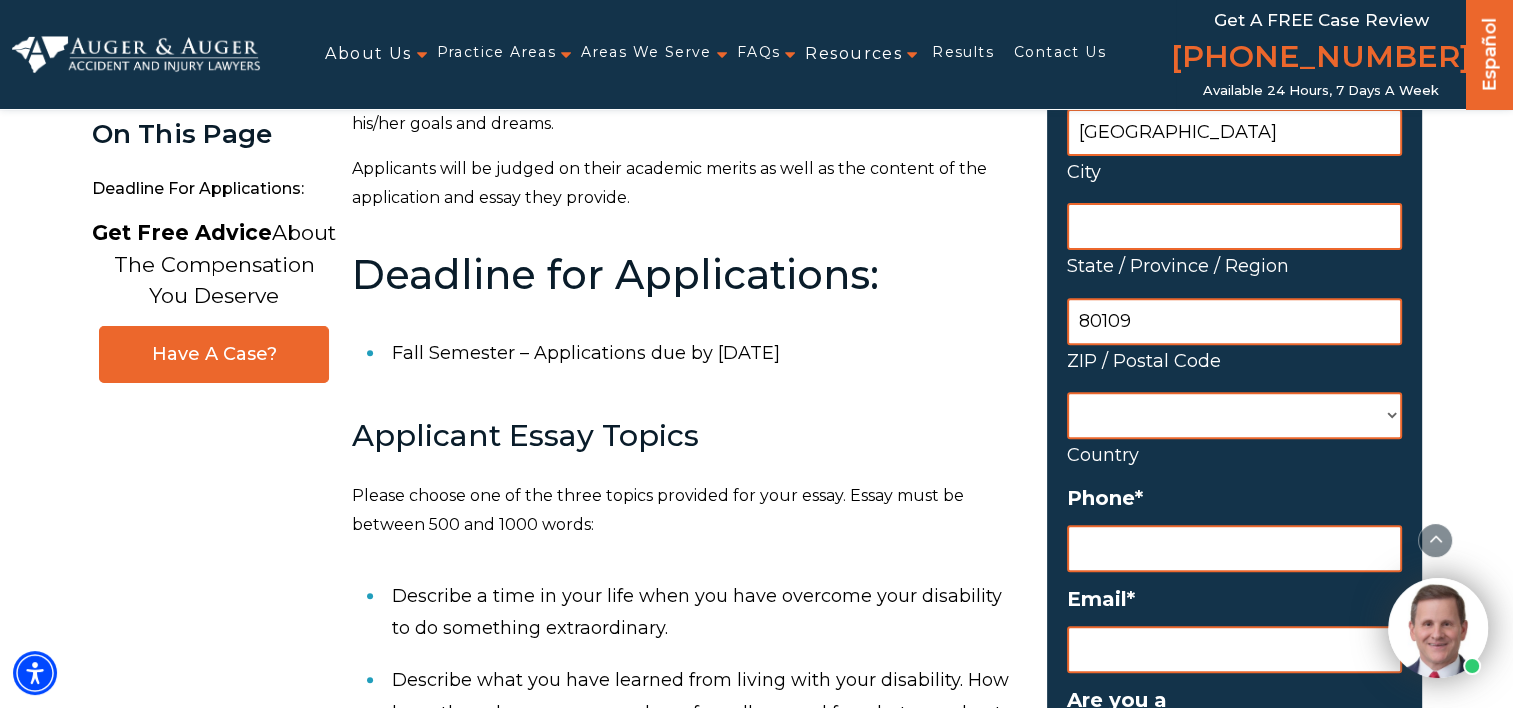 scroll, scrollTop: 700, scrollLeft: 0, axis: vertical 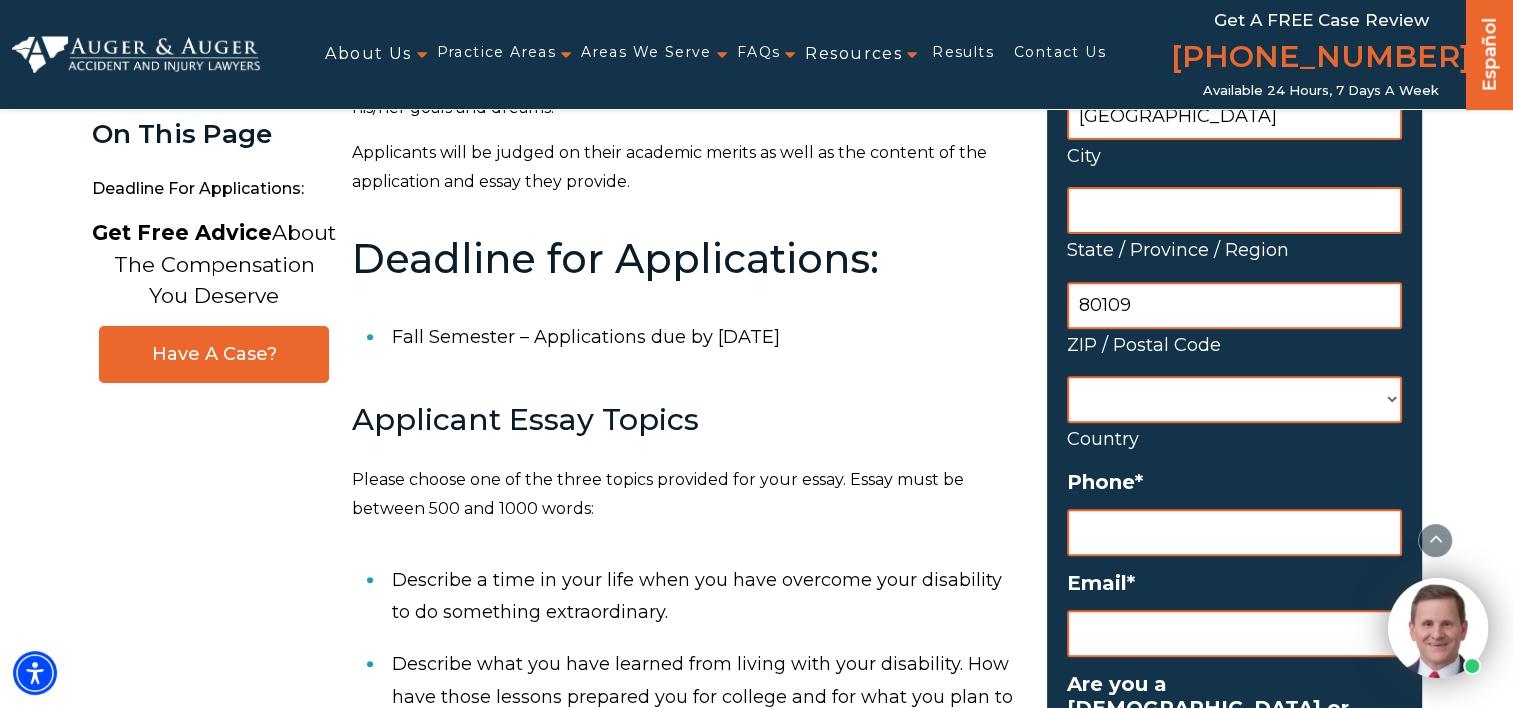 type 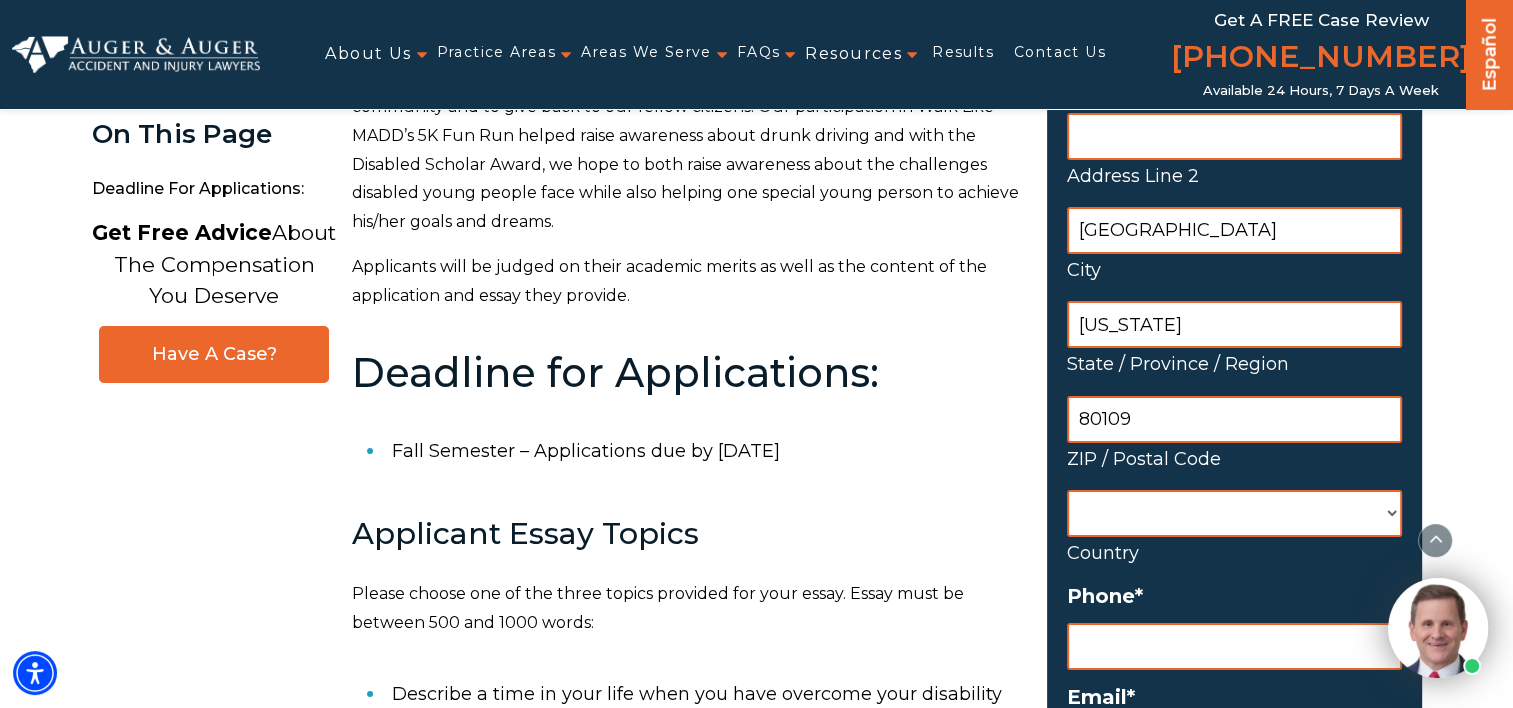 scroll, scrollTop: 700, scrollLeft: 0, axis: vertical 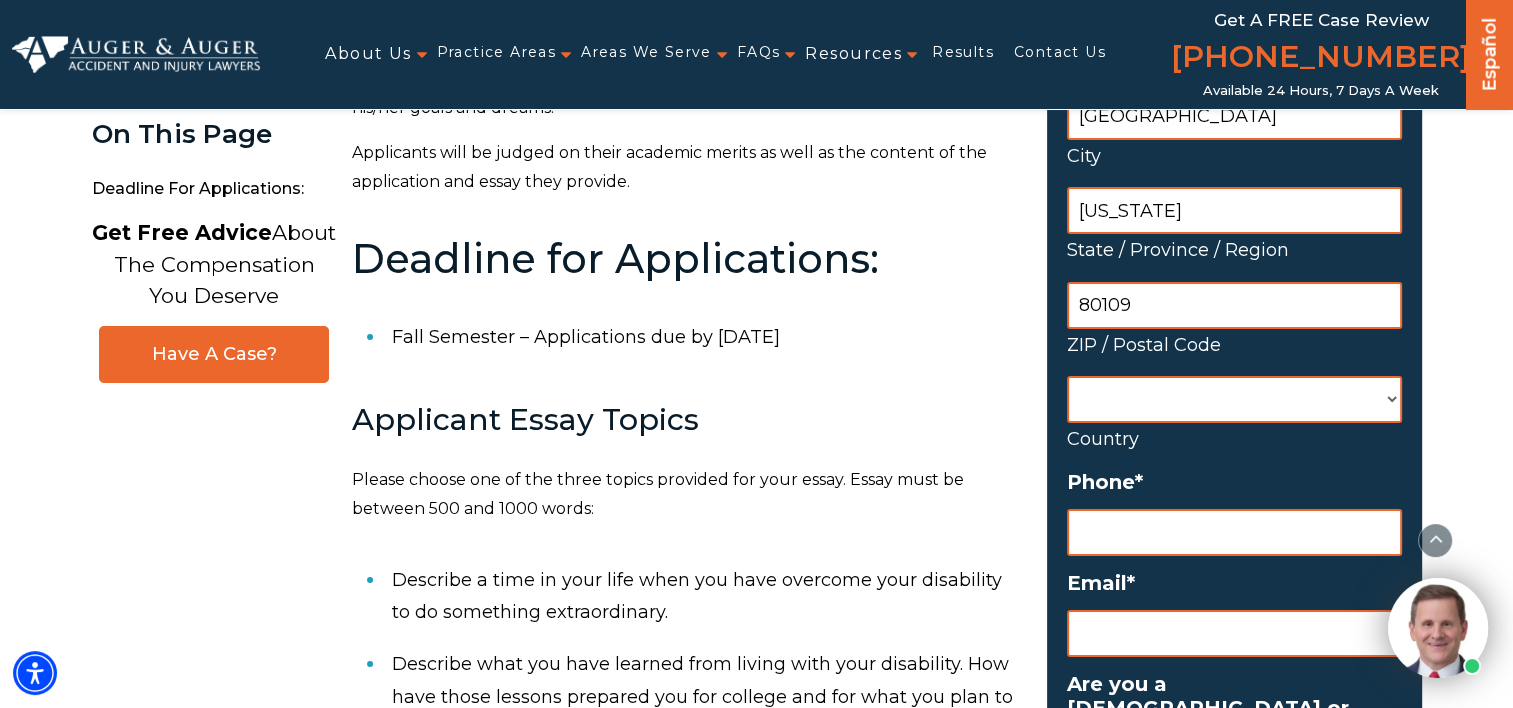 type on "[US_STATE]" 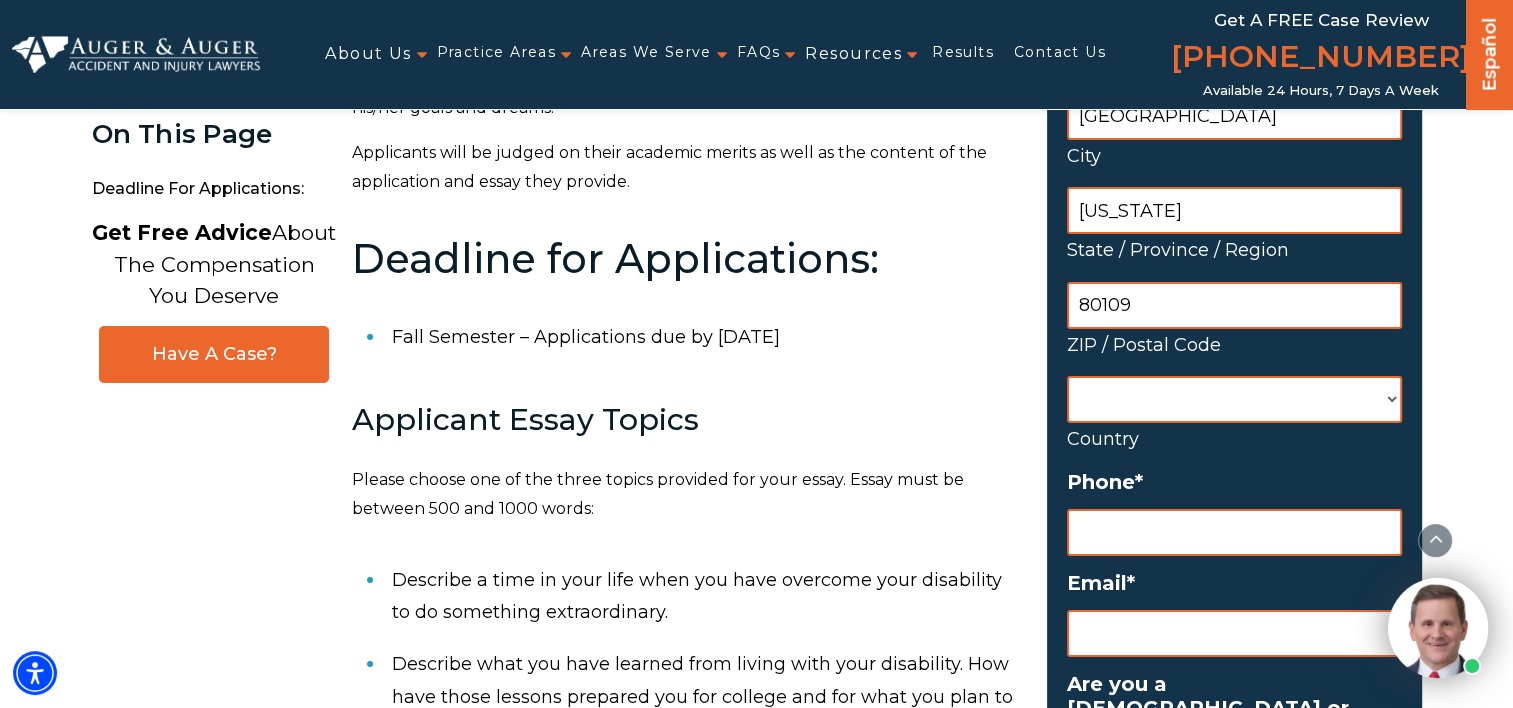 click on "[GEOGRAPHIC_DATA] [GEOGRAPHIC_DATA] [GEOGRAPHIC_DATA] [US_STATE] [GEOGRAPHIC_DATA] [GEOGRAPHIC_DATA] [GEOGRAPHIC_DATA] [GEOGRAPHIC_DATA] [GEOGRAPHIC_DATA] [GEOGRAPHIC_DATA] [GEOGRAPHIC_DATA] [GEOGRAPHIC_DATA] [GEOGRAPHIC_DATA] [GEOGRAPHIC_DATA] [GEOGRAPHIC_DATA] [GEOGRAPHIC_DATA] [GEOGRAPHIC_DATA] [GEOGRAPHIC_DATA] [GEOGRAPHIC_DATA] [GEOGRAPHIC_DATA] [GEOGRAPHIC_DATA] [GEOGRAPHIC_DATA] [GEOGRAPHIC_DATA] [GEOGRAPHIC_DATA] [GEOGRAPHIC_DATA] [GEOGRAPHIC_DATA] [GEOGRAPHIC_DATA], [GEOGRAPHIC_DATA] [GEOGRAPHIC_DATA] [GEOGRAPHIC_DATA] [GEOGRAPHIC_DATA] [GEOGRAPHIC_DATA] [GEOGRAPHIC_DATA] [GEOGRAPHIC_DATA] [GEOGRAPHIC_DATA] [GEOGRAPHIC_DATA] [GEOGRAPHIC_DATA] [GEOGRAPHIC_DATA] [GEOGRAPHIC_DATA] [GEOGRAPHIC_DATA] [GEOGRAPHIC_DATA] [GEOGRAPHIC_DATA] [GEOGRAPHIC_DATA] [GEOGRAPHIC_DATA] [GEOGRAPHIC_DATA] [GEOGRAPHIC_DATA] [GEOGRAPHIC_DATA] [GEOGRAPHIC_DATA] [GEOGRAPHIC_DATA] [GEOGRAPHIC_DATA] [GEOGRAPHIC_DATA] [GEOGRAPHIC_DATA], [GEOGRAPHIC_DATA] [GEOGRAPHIC_DATA] [GEOGRAPHIC_DATA] [GEOGRAPHIC_DATA] [GEOGRAPHIC_DATA] [GEOGRAPHIC_DATA] [GEOGRAPHIC_DATA] [GEOGRAPHIC_DATA] [GEOGRAPHIC_DATA] [GEOGRAPHIC_DATA] [GEOGRAPHIC_DATA] [GEOGRAPHIC_DATA] [GEOGRAPHIC_DATA] [GEOGRAPHIC_DATA] [GEOGRAPHIC_DATA] [GEOGRAPHIC_DATA] [GEOGRAPHIC_DATA] [GEOGRAPHIC_DATA] [GEOGRAPHIC_DATA] [GEOGRAPHIC_DATA] [GEOGRAPHIC_DATA] [GEOGRAPHIC_DATA] [GEOGRAPHIC_DATA] [GEOGRAPHIC_DATA] [GEOGRAPHIC_DATA] [GEOGRAPHIC_DATA] [GEOGRAPHIC_DATA] [GEOGRAPHIC_DATA] [GEOGRAPHIC_DATA] [GEOGRAPHIC_DATA] [US_STATE] [GEOGRAPHIC_DATA] [GEOGRAPHIC_DATA] [GEOGRAPHIC_DATA] [GEOGRAPHIC_DATA] [GEOGRAPHIC_DATA] [GEOGRAPHIC_DATA] [GEOGRAPHIC_DATA] [US_STATE] [GEOGRAPHIC_DATA] [GEOGRAPHIC_DATA] [GEOGRAPHIC_DATA] [GEOGRAPHIC_DATA] [GEOGRAPHIC_DATA]" at bounding box center (1234, 399) 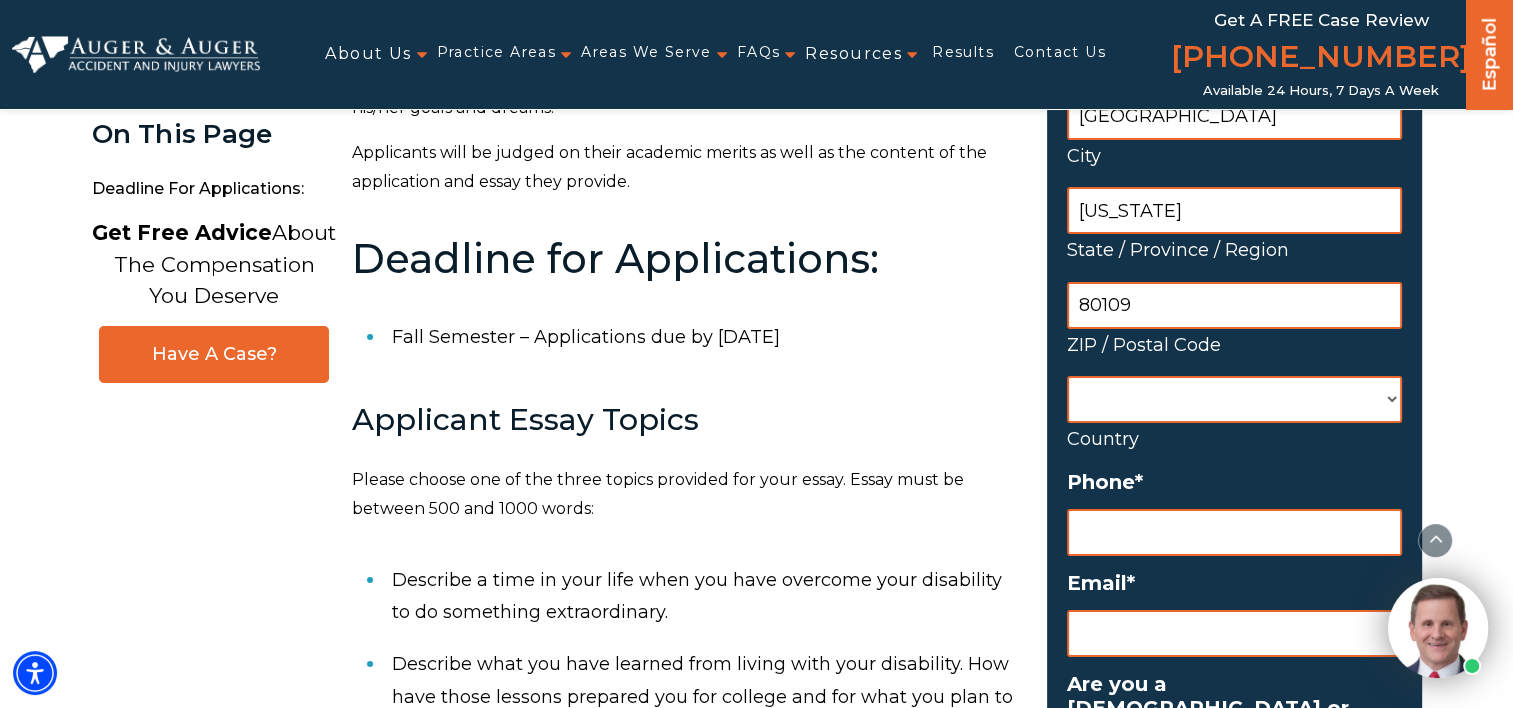 select on "[GEOGRAPHIC_DATA]" 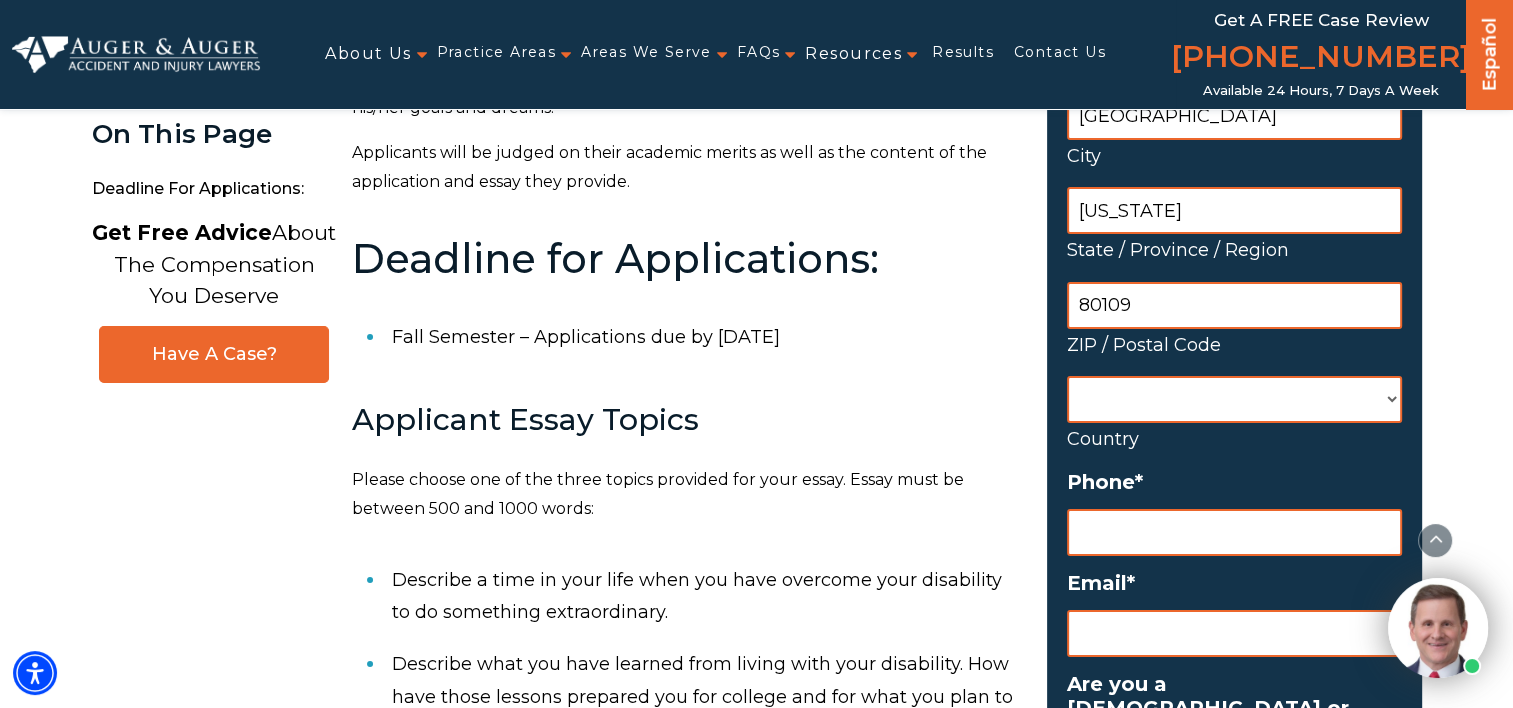 click on "[GEOGRAPHIC_DATA] [GEOGRAPHIC_DATA] [GEOGRAPHIC_DATA] [US_STATE] [GEOGRAPHIC_DATA] [GEOGRAPHIC_DATA] [GEOGRAPHIC_DATA] [GEOGRAPHIC_DATA] [GEOGRAPHIC_DATA] [GEOGRAPHIC_DATA] [GEOGRAPHIC_DATA] [GEOGRAPHIC_DATA] [GEOGRAPHIC_DATA] [GEOGRAPHIC_DATA] [GEOGRAPHIC_DATA] [GEOGRAPHIC_DATA] [GEOGRAPHIC_DATA] [GEOGRAPHIC_DATA] [GEOGRAPHIC_DATA] [GEOGRAPHIC_DATA] [GEOGRAPHIC_DATA] [GEOGRAPHIC_DATA] [GEOGRAPHIC_DATA] [GEOGRAPHIC_DATA] [GEOGRAPHIC_DATA] [GEOGRAPHIC_DATA] [GEOGRAPHIC_DATA], [GEOGRAPHIC_DATA] [GEOGRAPHIC_DATA] [GEOGRAPHIC_DATA] [GEOGRAPHIC_DATA] [GEOGRAPHIC_DATA] [GEOGRAPHIC_DATA] [GEOGRAPHIC_DATA] [GEOGRAPHIC_DATA] [GEOGRAPHIC_DATA] [GEOGRAPHIC_DATA] [GEOGRAPHIC_DATA] [GEOGRAPHIC_DATA] [GEOGRAPHIC_DATA] [GEOGRAPHIC_DATA] [GEOGRAPHIC_DATA] [GEOGRAPHIC_DATA] [GEOGRAPHIC_DATA] [GEOGRAPHIC_DATA] [GEOGRAPHIC_DATA] [GEOGRAPHIC_DATA] [GEOGRAPHIC_DATA] [GEOGRAPHIC_DATA] [GEOGRAPHIC_DATA] [GEOGRAPHIC_DATA] [GEOGRAPHIC_DATA], [GEOGRAPHIC_DATA] [GEOGRAPHIC_DATA] [GEOGRAPHIC_DATA] [GEOGRAPHIC_DATA] [GEOGRAPHIC_DATA] [GEOGRAPHIC_DATA] [GEOGRAPHIC_DATA] [GEOGRAPHIC_DATA] [GEOGRAPHIC_DATA] [GEOGRAPHIC_DATA] [GEOGRAPHIC_DATA] [GEOGRAPHIC_DATA] [GEOGRAPHIC_DATA] [GEOGRAPHIC_DATA] [GEOGRAPHIC_DATA] [GEOGRAPHIC_DATA] [GEOGRAPHIC_DATA] [GEOGRAPHIC_DATA] [GEOGRAPHIC_DATA] [GEOGRAPHIC_DATA] [GEOGRAPHIC_DATA] [GEOGRAPHIC_DATA] [GEOGRAPHIC_DATA] [GEOGRAPHIC_DATA] [GEOGRAPHIC_DATA] [GEOGRAPHIC_DATA] [GEOGRAPHIC_DATA] [GEOGRAPHIC_DATA] [GEOGRAPHIC_DATA] [GEOGRAPHIC_DATA] [US_STATE] [GEOGRAPHIC_DATA] [GEOGRAPHIC_DATA] [GEOGRAPHIC_DATA] [GEOGRAPHIC_DATA] [GEOGRAPHIC_DATA] [GEOGRAPHIC_DATA] [GEOGRAPHIC_DATA] [US_STATE] [GEOGRAPHIC_DATA] [GEOGRAPHIC_DATA] [GEOGRAPHIC_DATA] [GEOGRAPHIC_DATA] [GEOGRAPHIC_DATA]" at bounding box center (1234, 399) 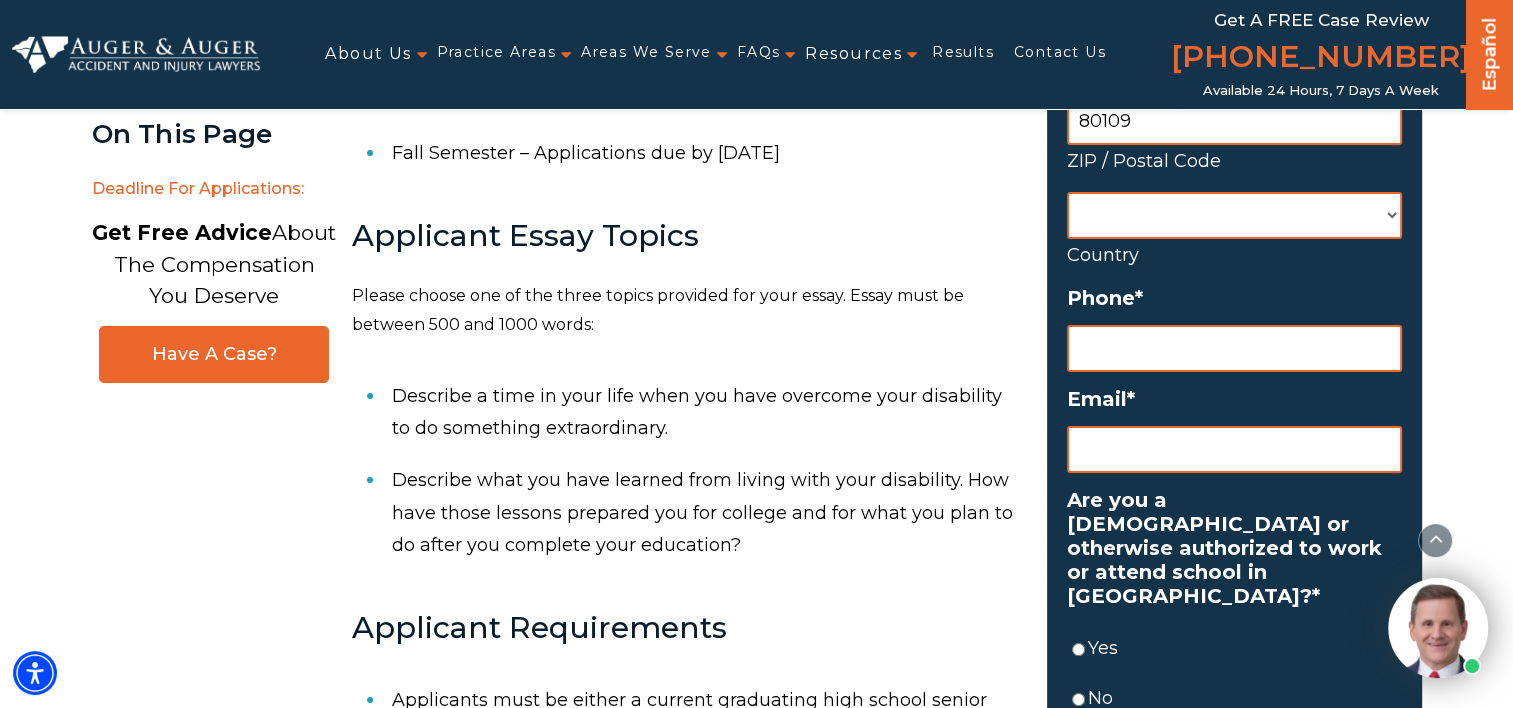scroll, scrollTop: 900, scrollLeft: 0, axis: vertical 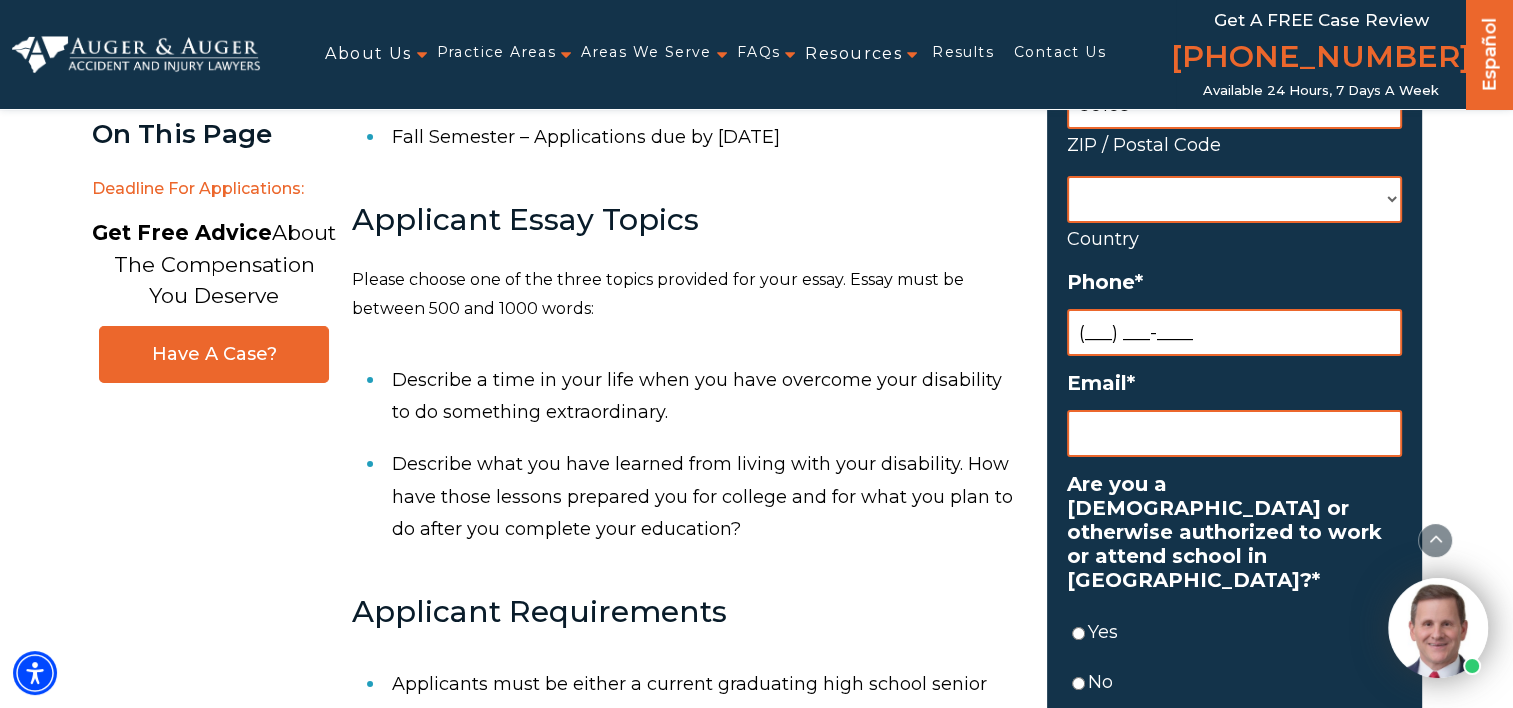 click on "(___) ___-____" at bounding box center [1234, 332] 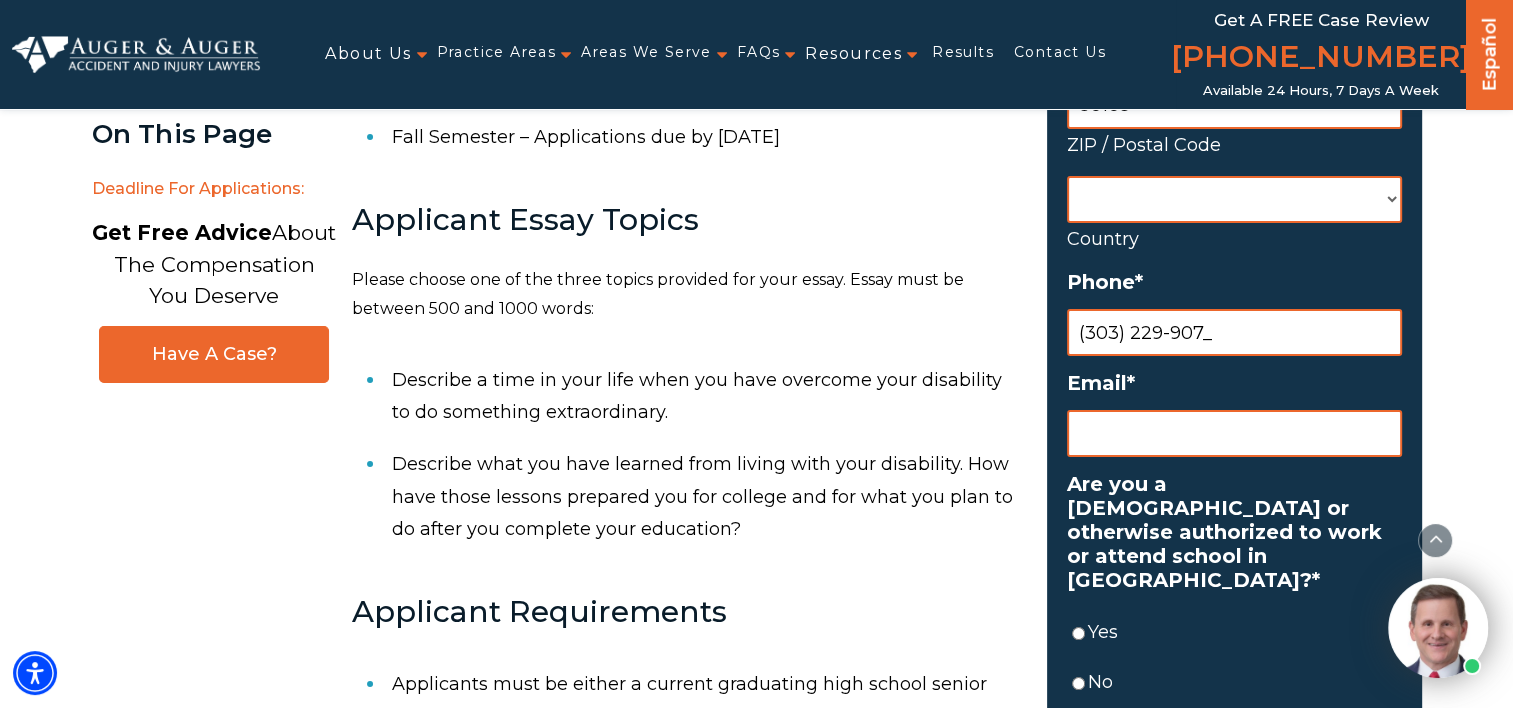type on "[PHONE_NUMBER]" 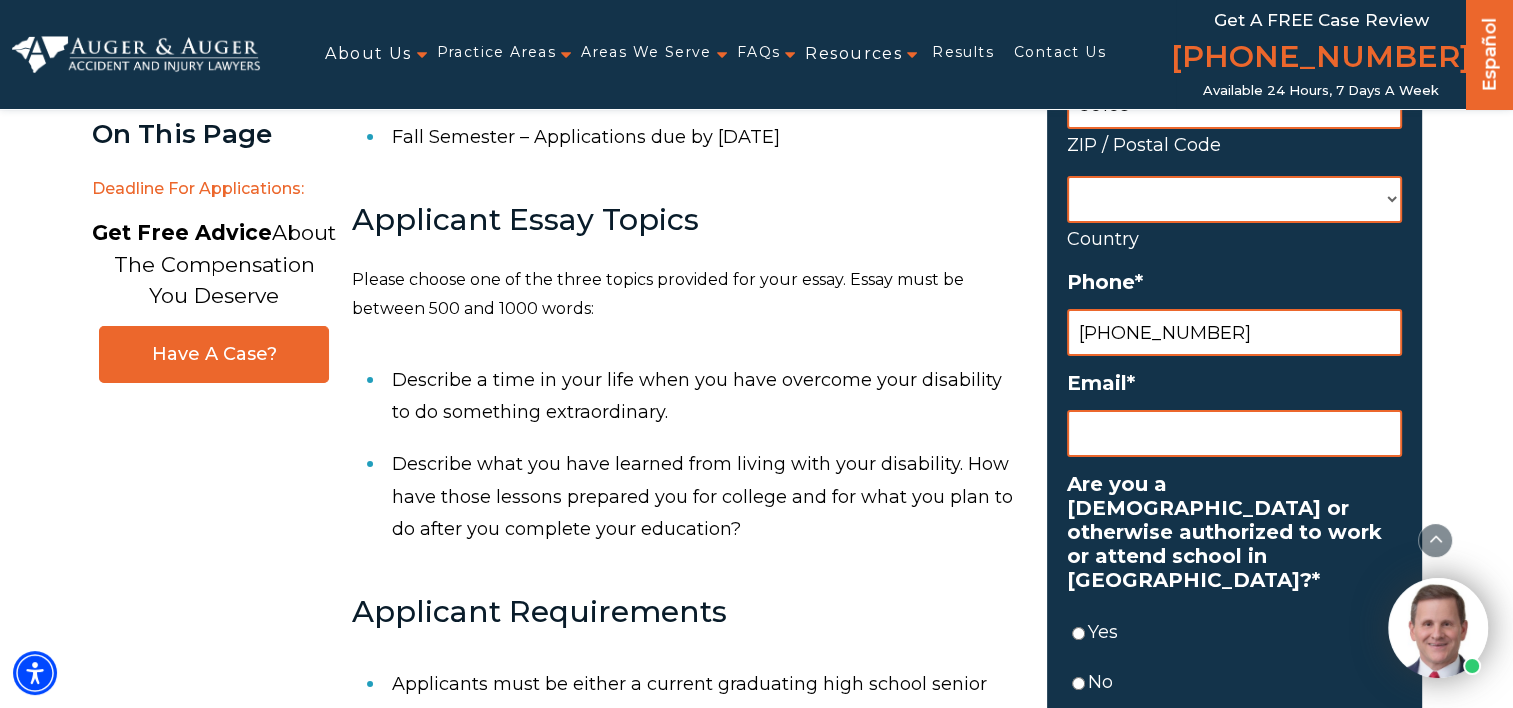 click on "Email *" at bounding box center (1234, 433) 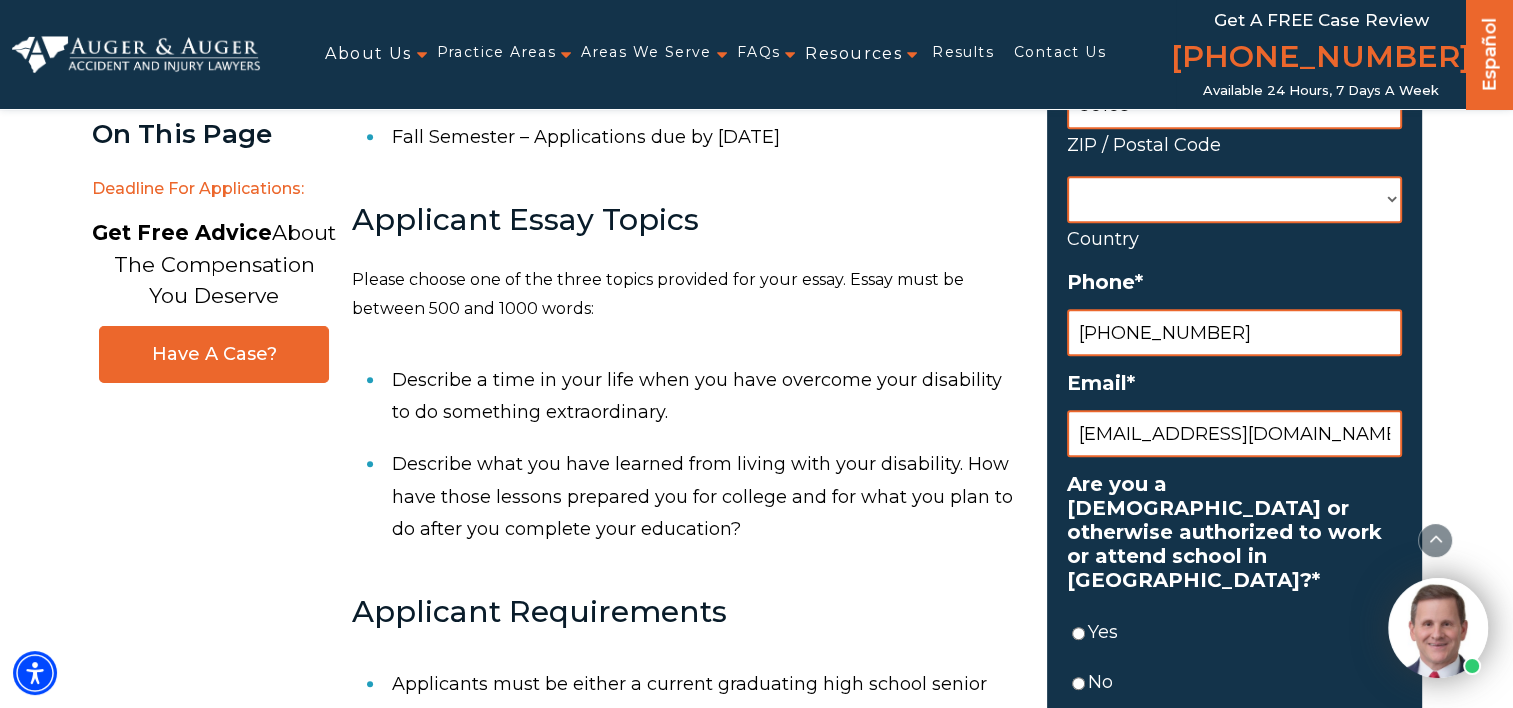 type on "[EMAIL_ADDRESS][DOMAIN_NAME]" 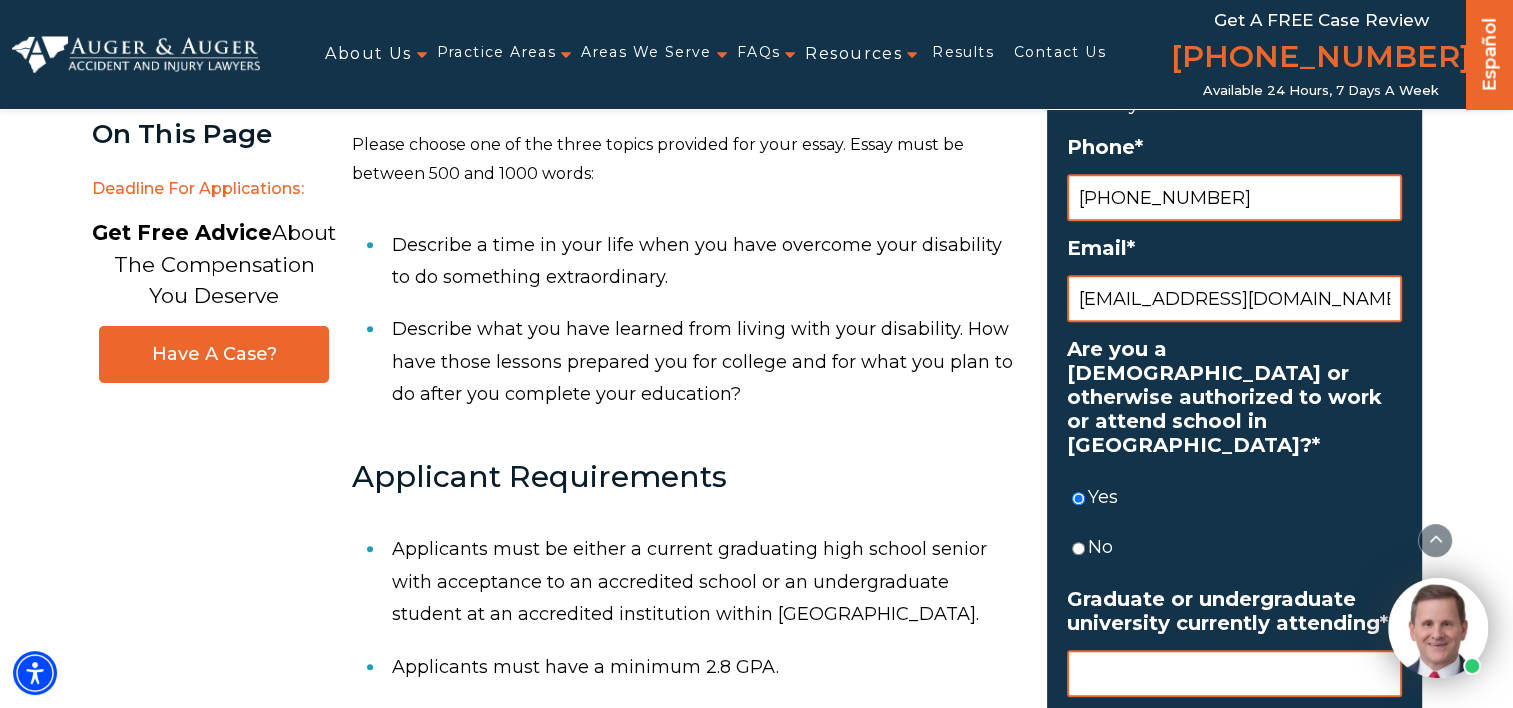 scroll, scrollTop: 1300, scrollLeft: 0, axis: vertical 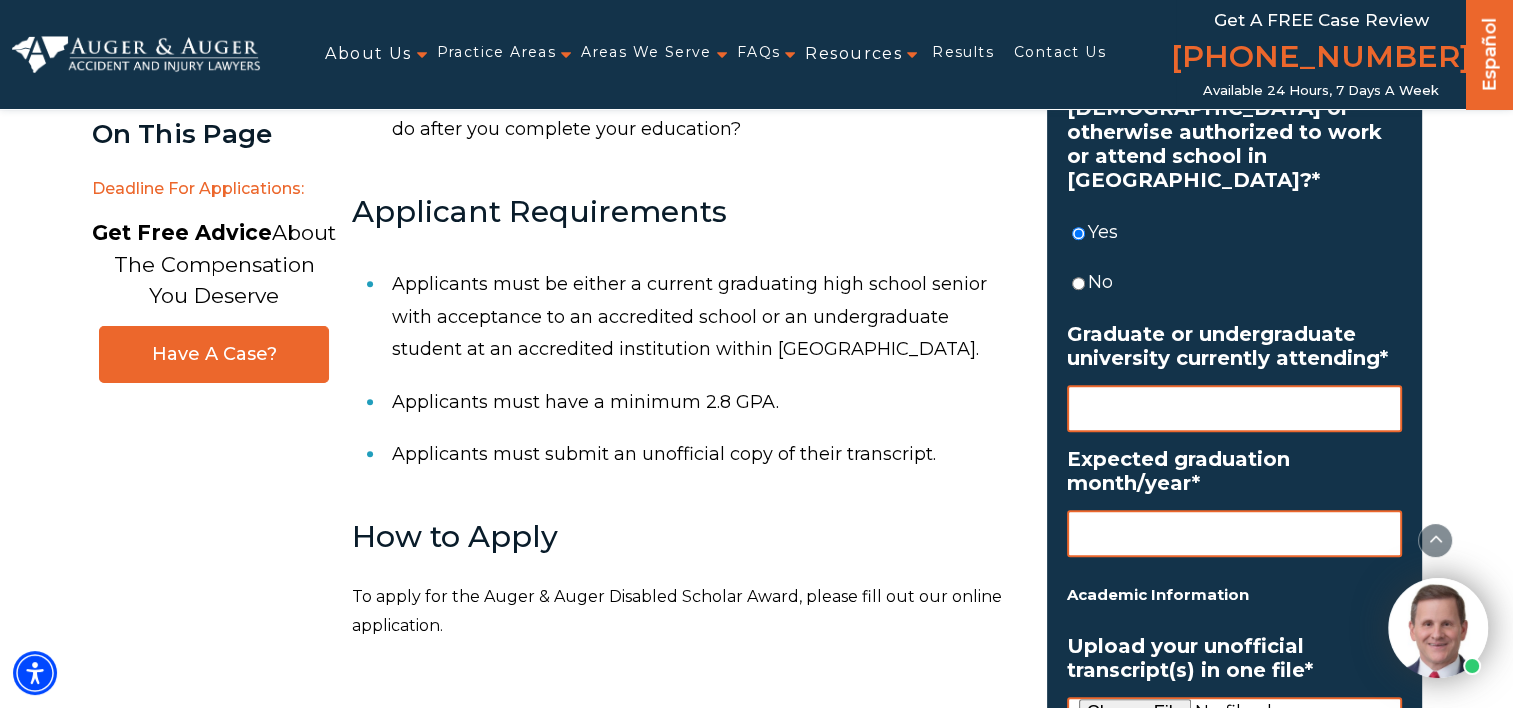 click on "Graduate or undergraduate university currently attending *" at bounding box center [1234, 408] 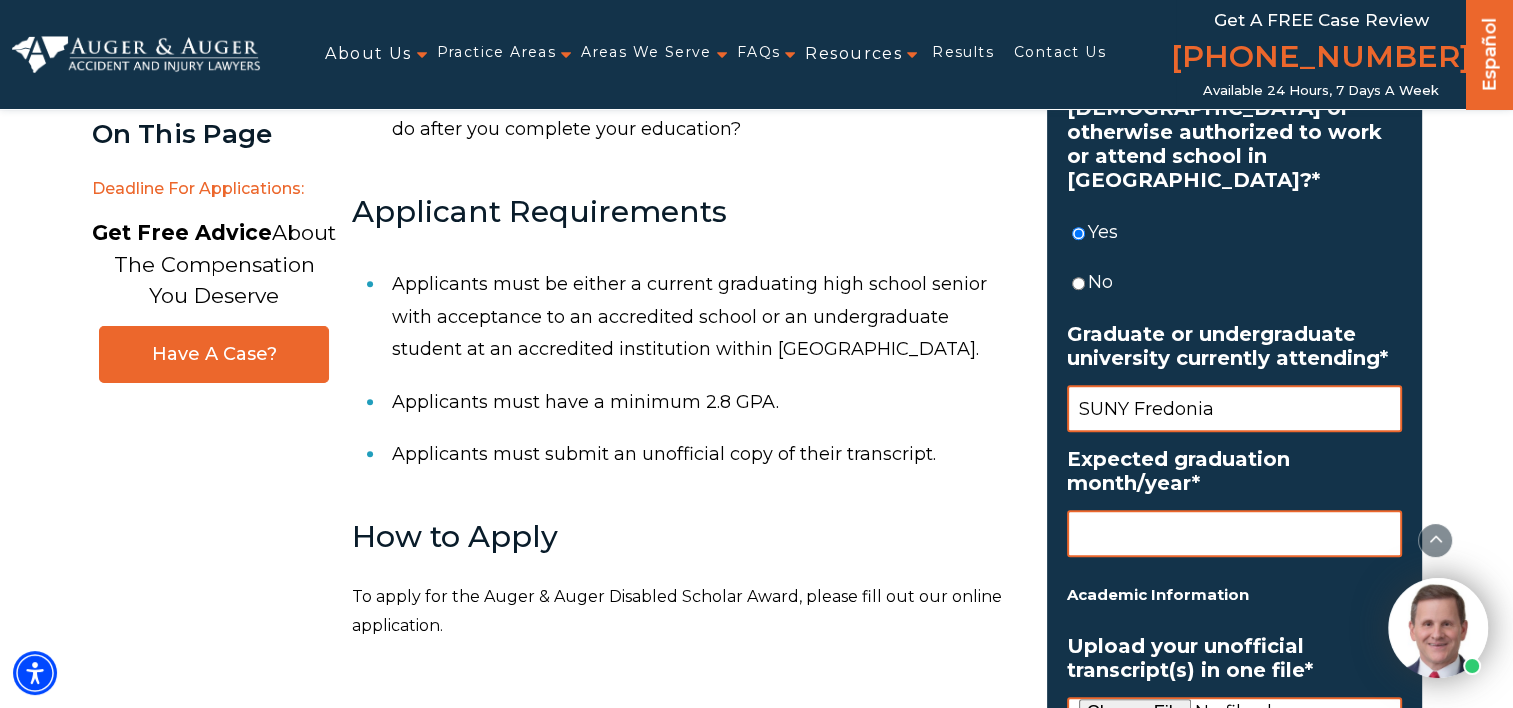 click on "SUNY Fredonia" at bounding box center (1234, 408) 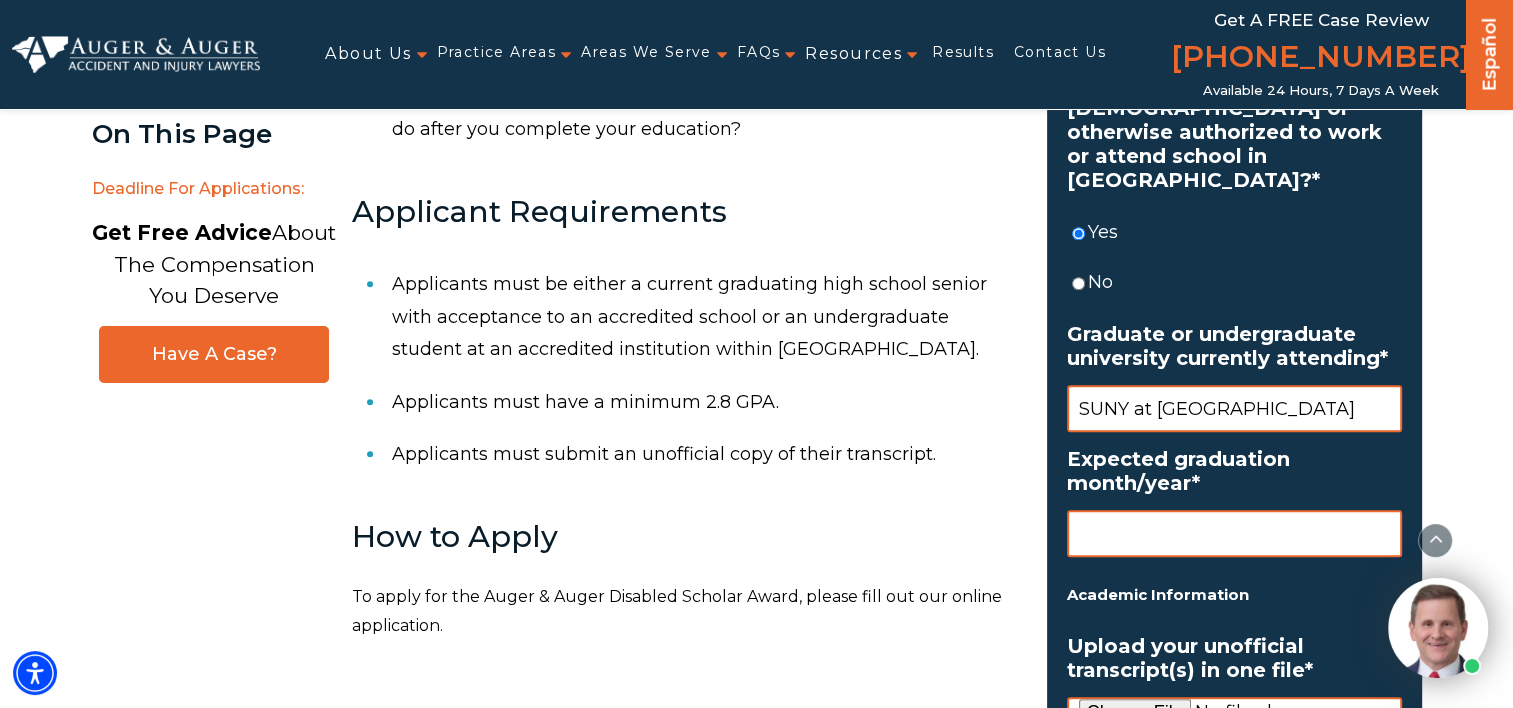 type on "SUNY at [GEOGRAPHIC_DATA]" 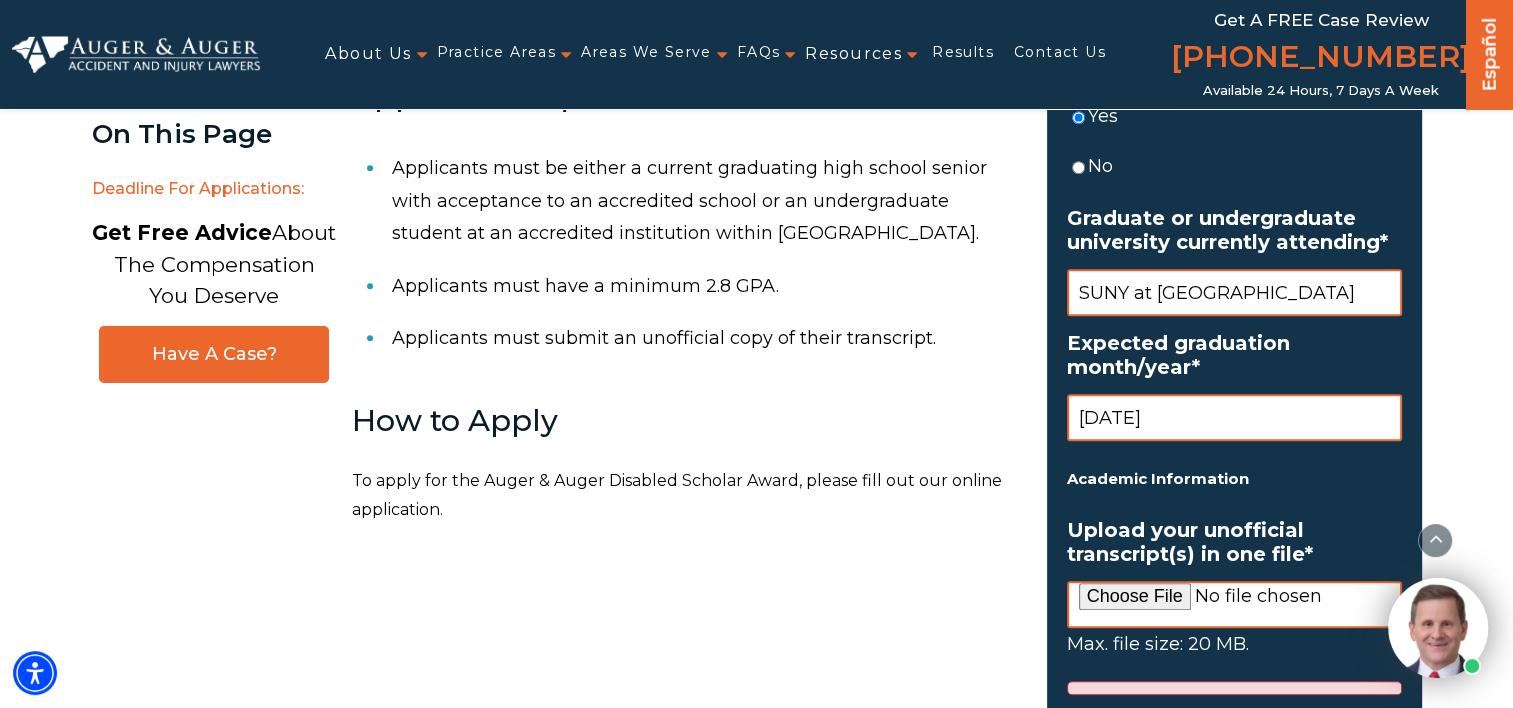 scroll, scrollTop: 1500, scrollLeft: 0, axis: vertical 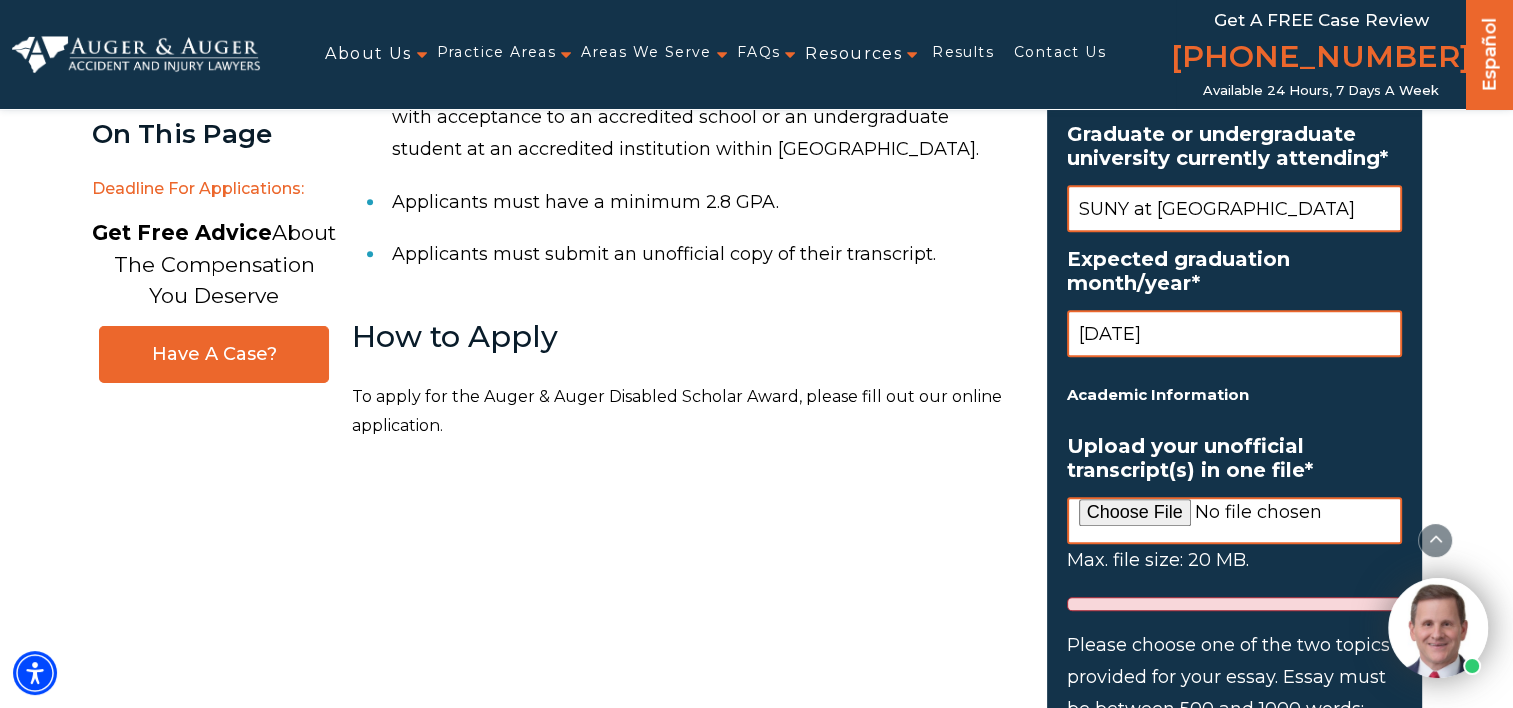type on "[DATE]" 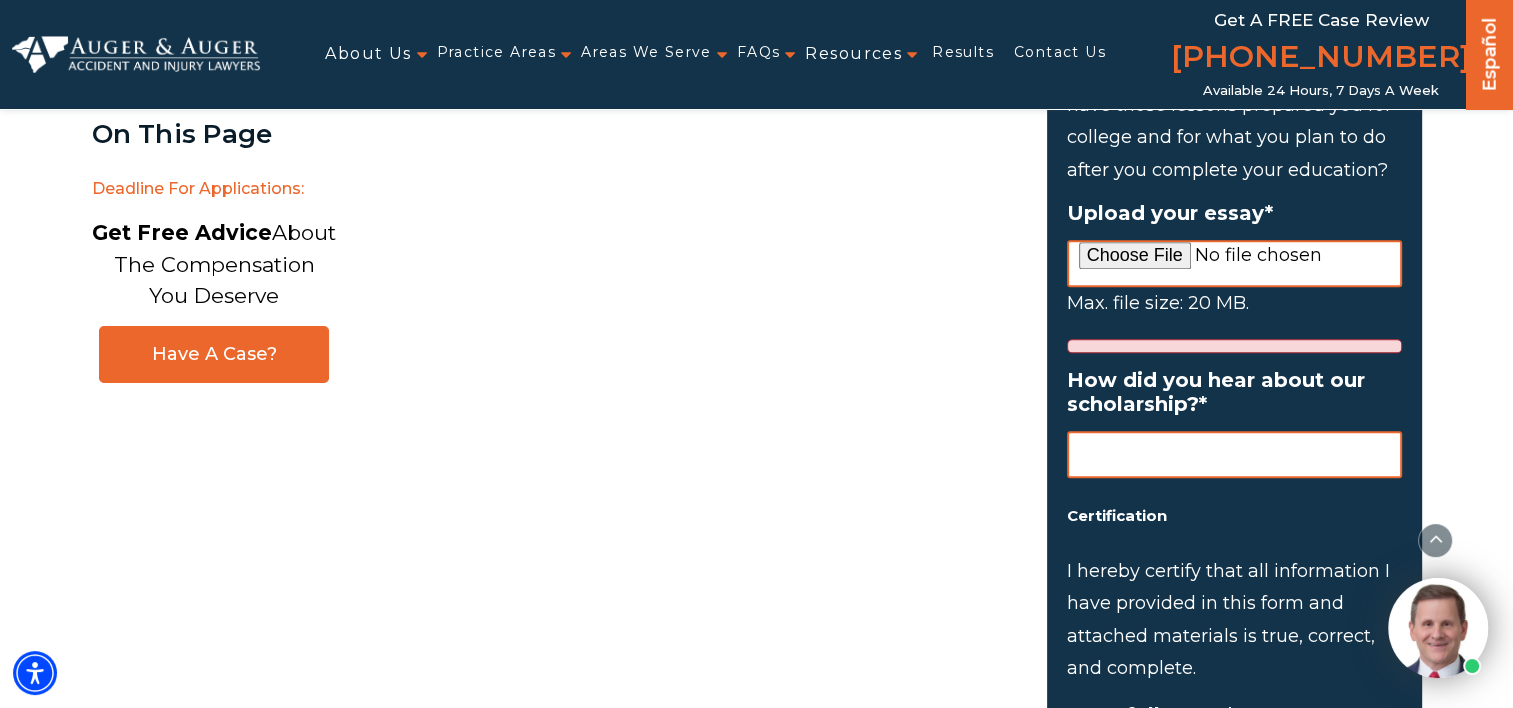 scroll, scrollTop: 2300, scrollLeft: 0, axis: vertical 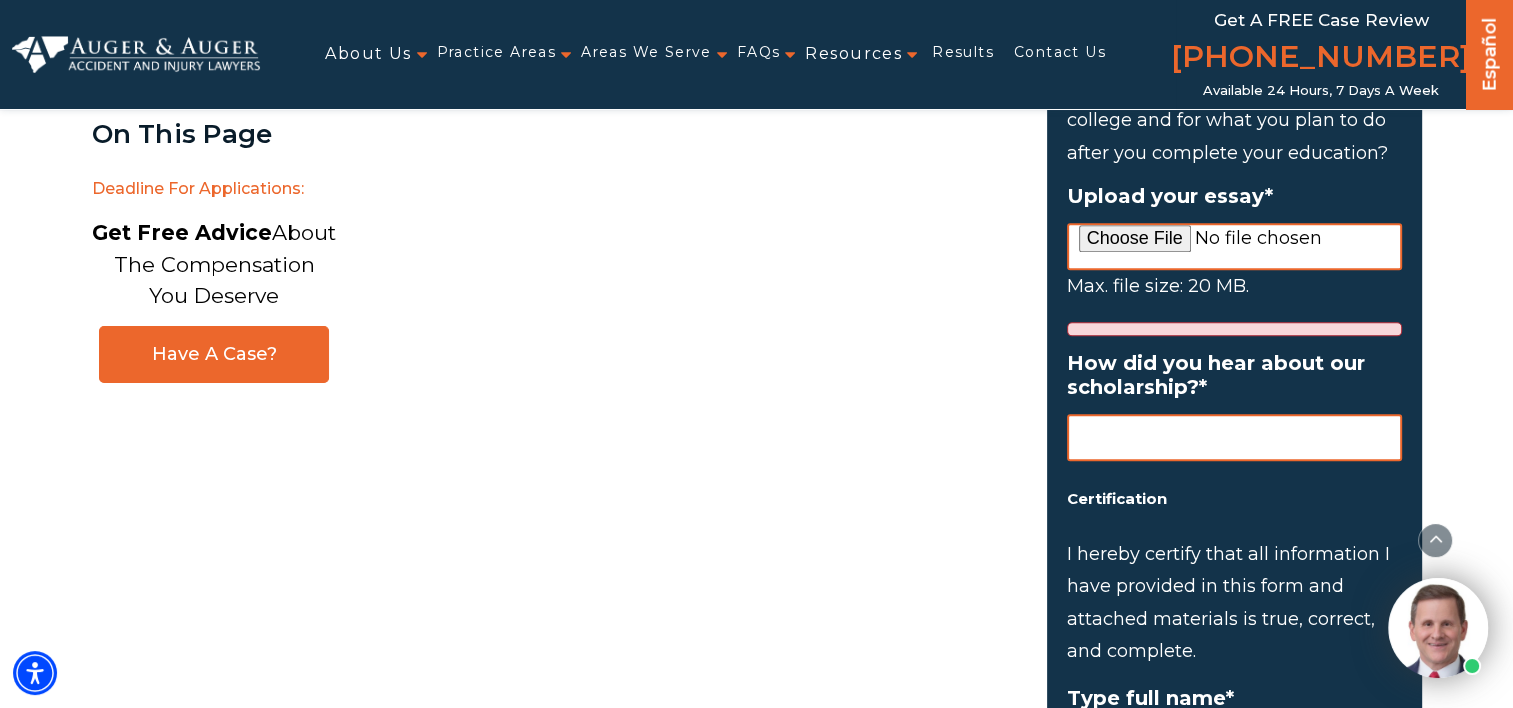 click on "How did you hear about our scholarship? *" at bounding box center [1234, 437] 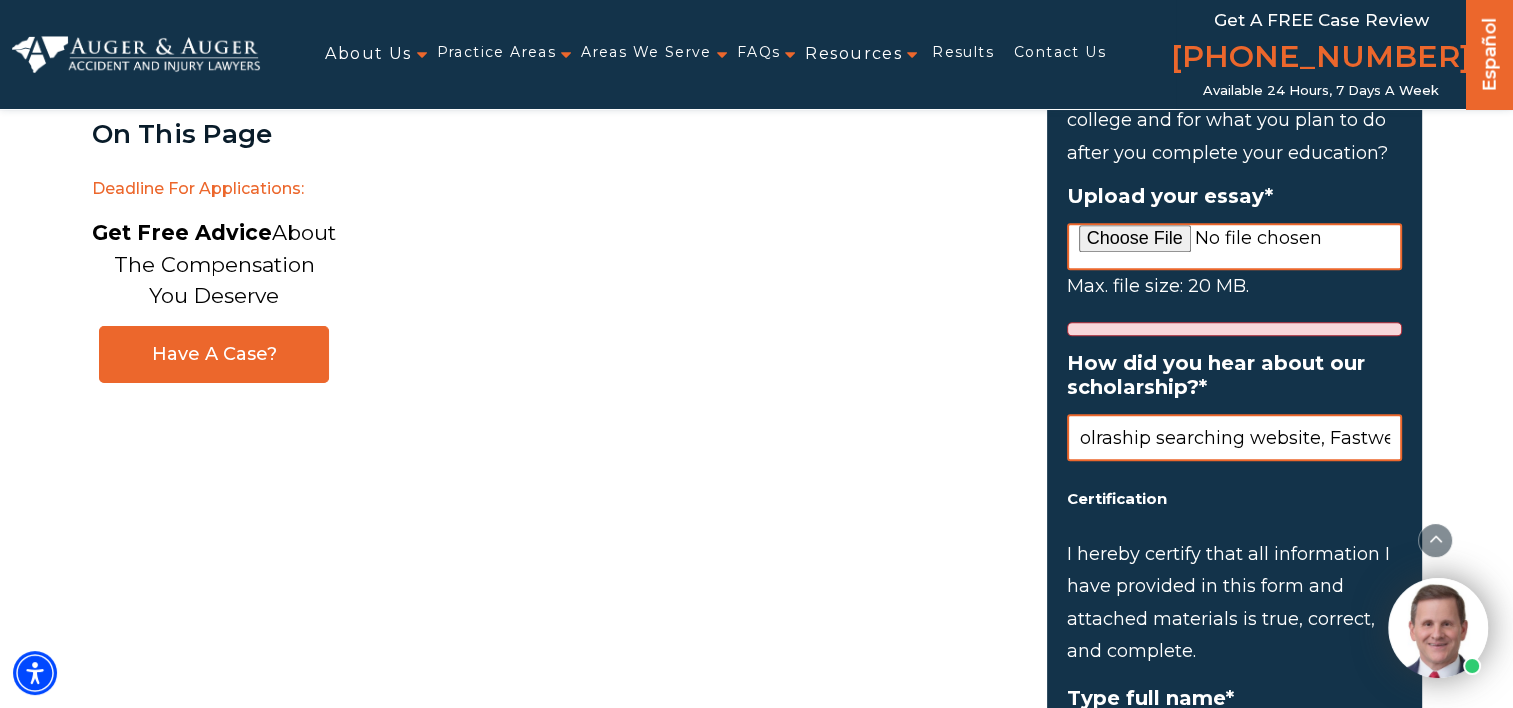 scroll, scrollTop: 0, scrollLeft: 60, axis: horizontal 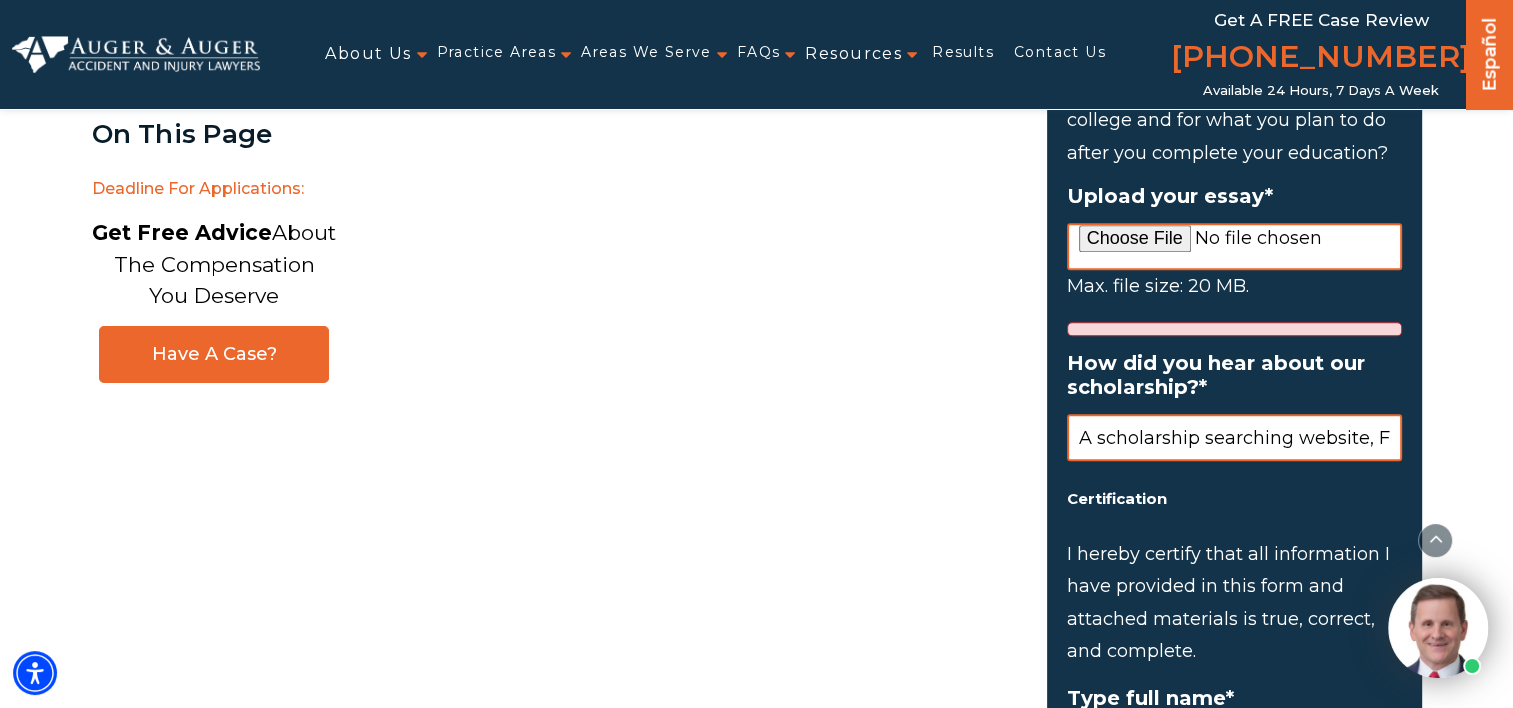 click on "A scholarship searching website, Fastweb" at bounding box center [1234, 437] 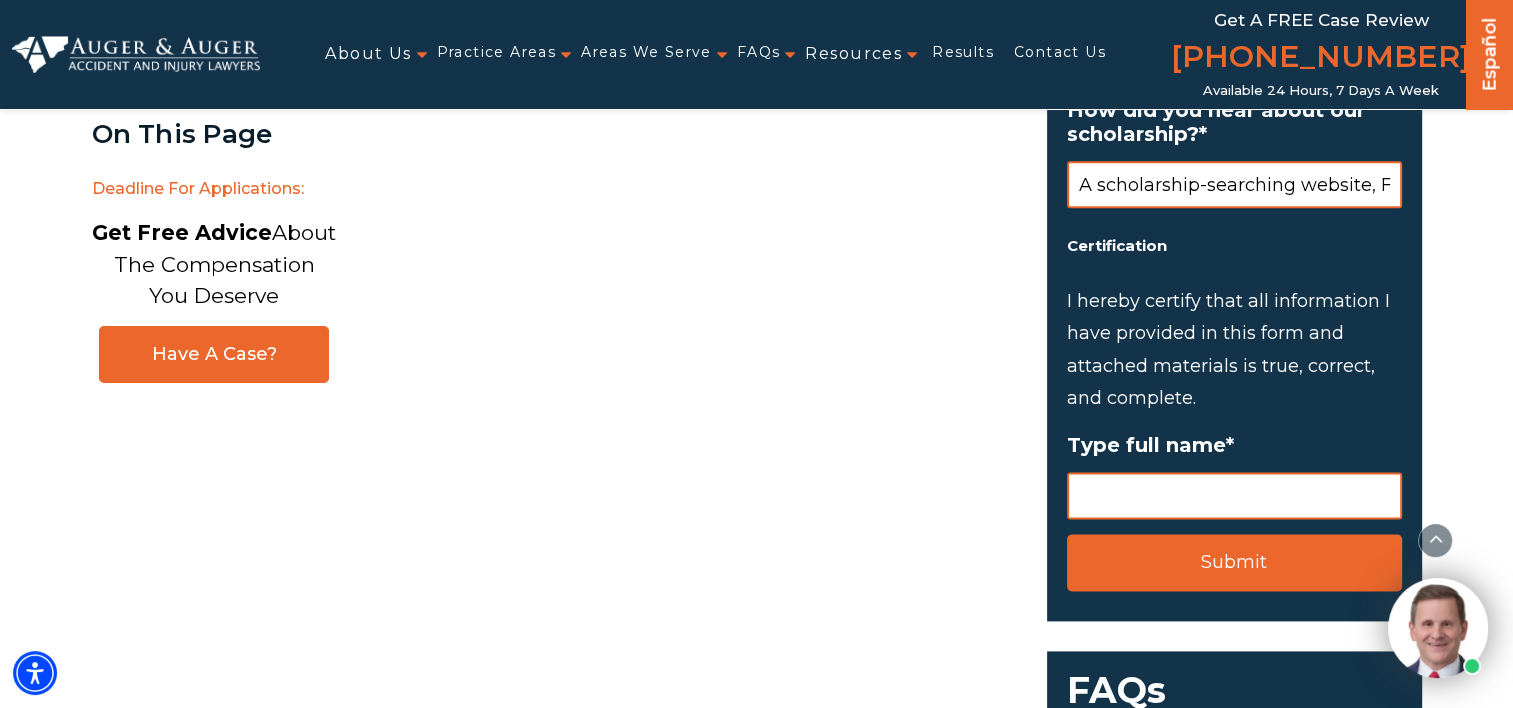 scroll, scrollTop: 2600, scrollLeft: 0, axis: vertical 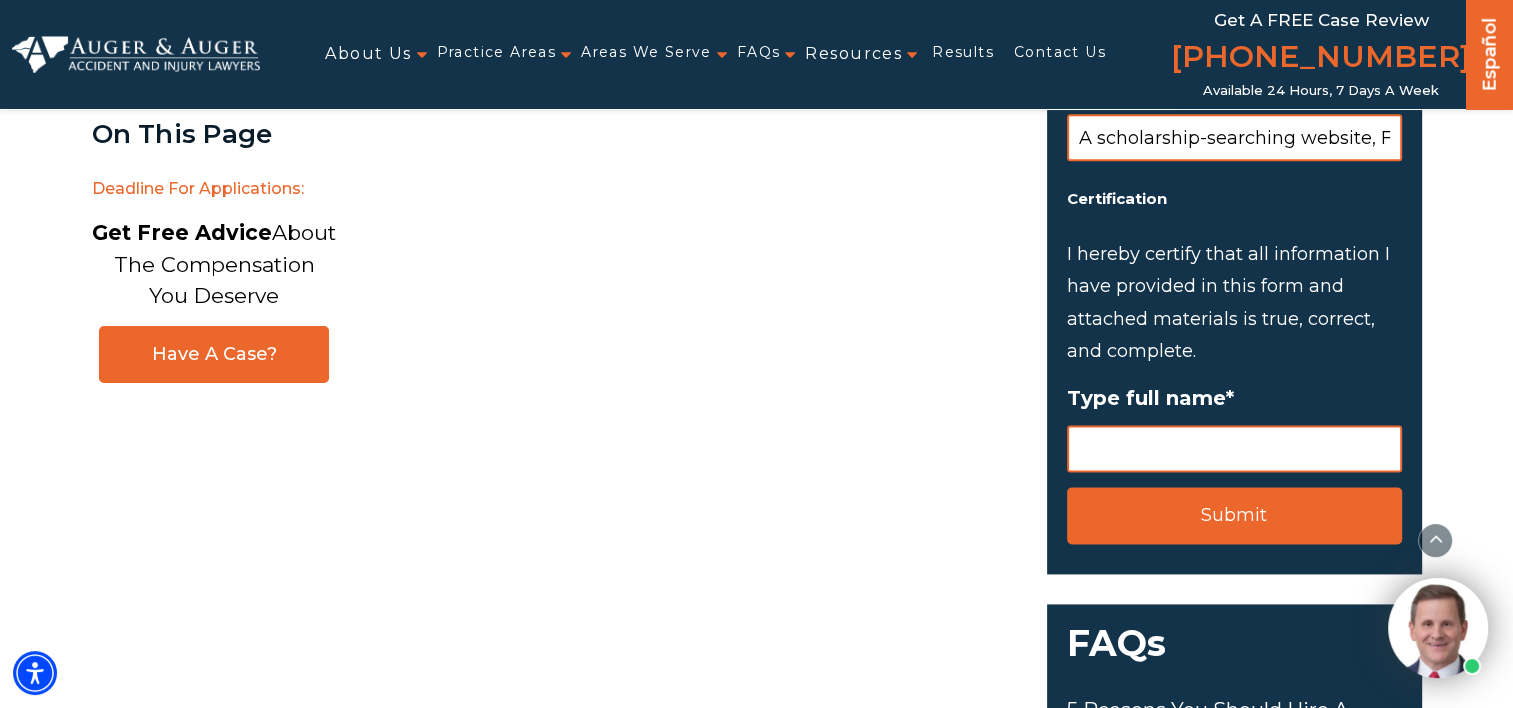 type on "A scholarship-searching website, Fastweb" 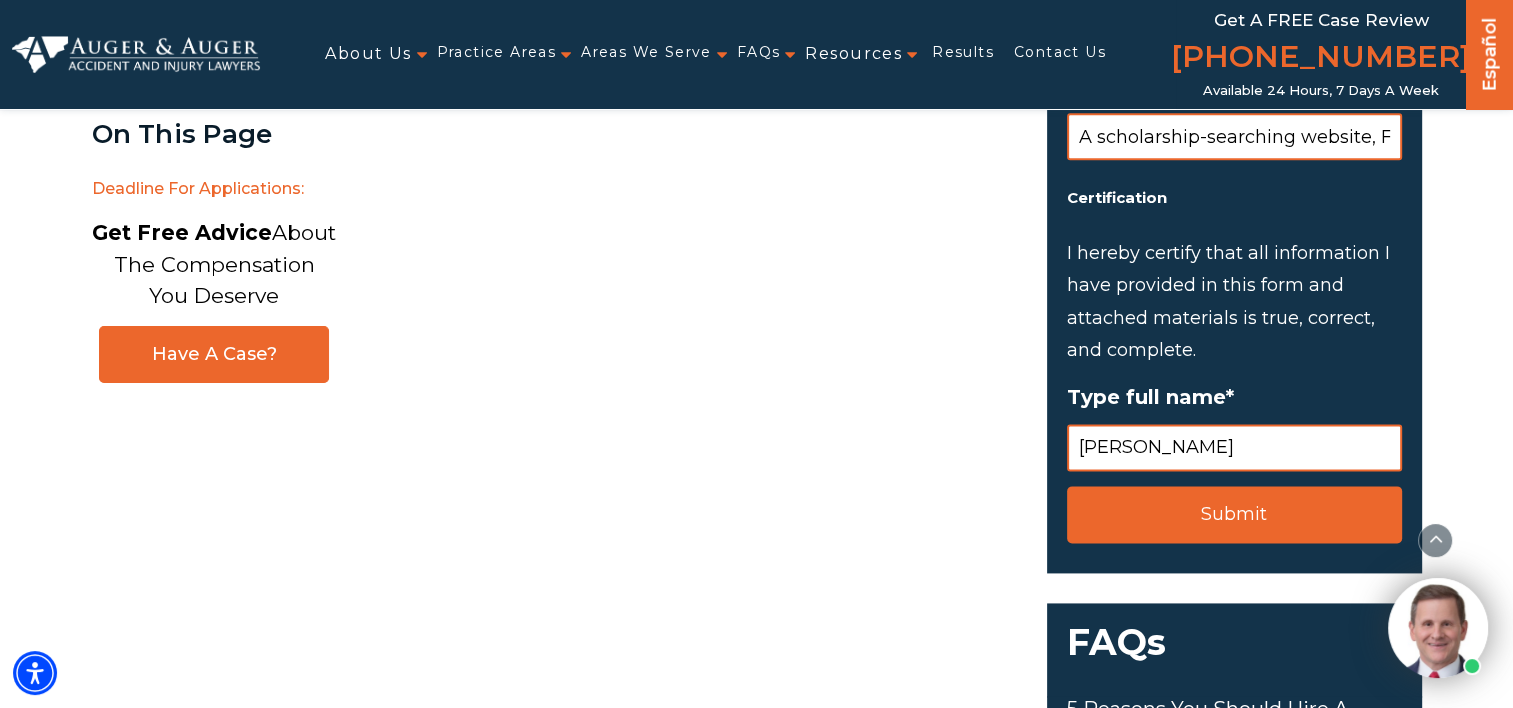 scroll, scrollTop: 2800, scrollLeft: 0, axis: vertical 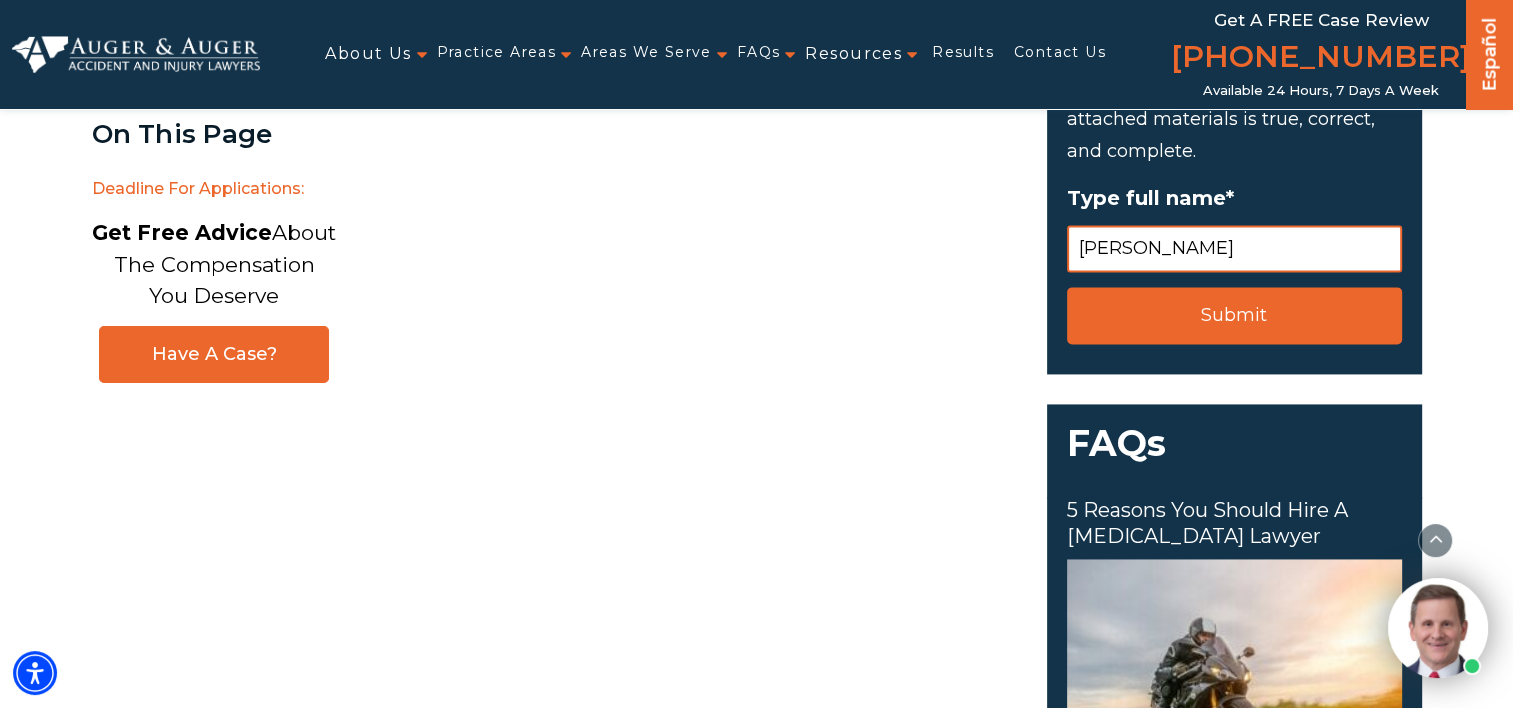 type on "[PERSON_NAME]" 